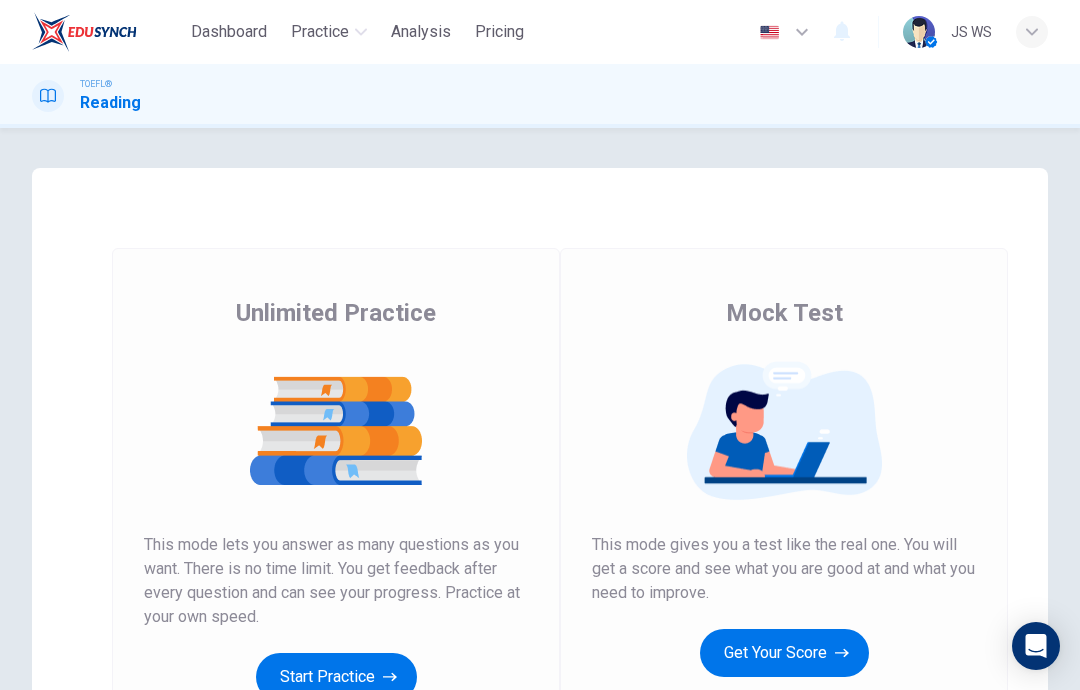 scroll, scrollTop: 0, scrollLeft: 0, axis: both 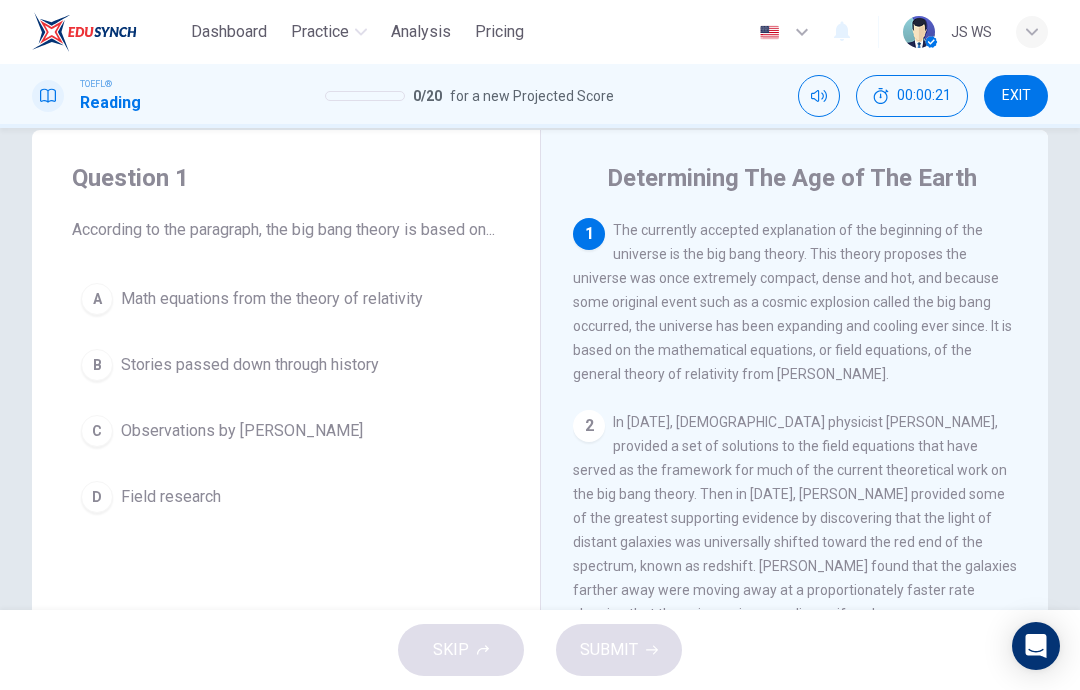 click on "D Field research" at bounding box center (286, 497) 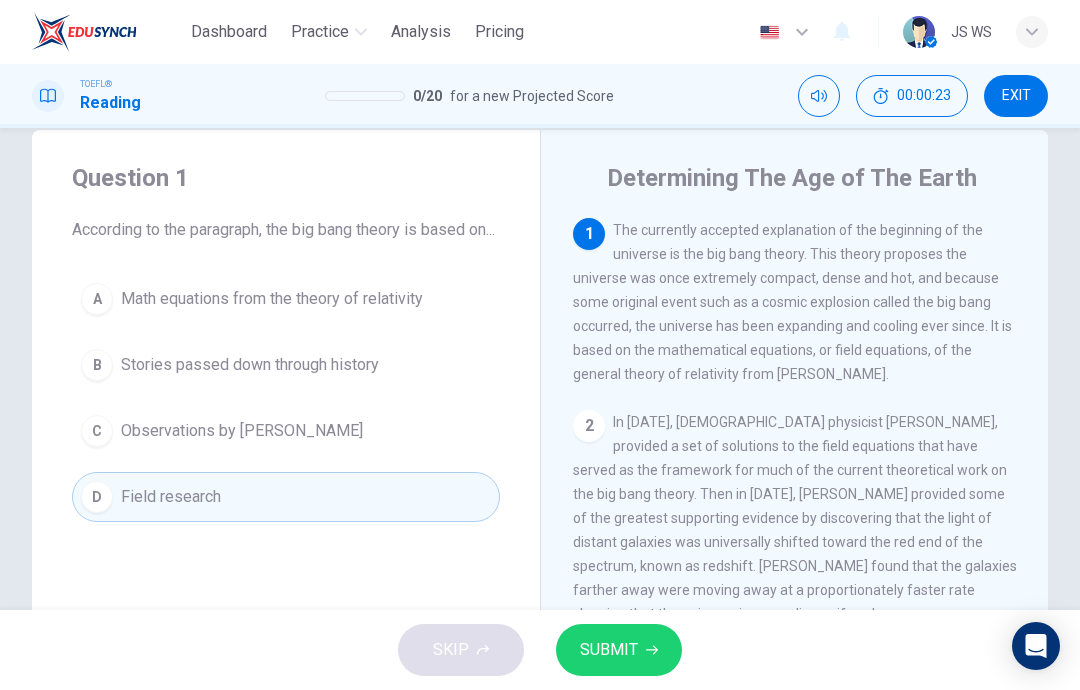click on "SUBMIT" at bounding box center [609, 650] 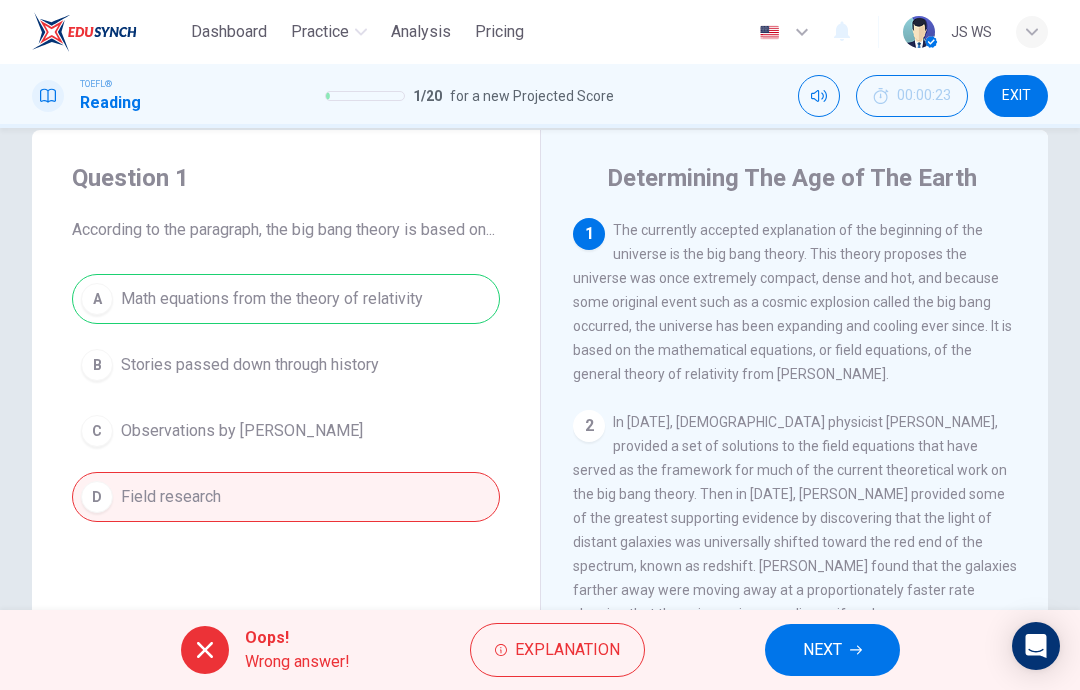 click on "Explanation" at bounding box center [567, 650] 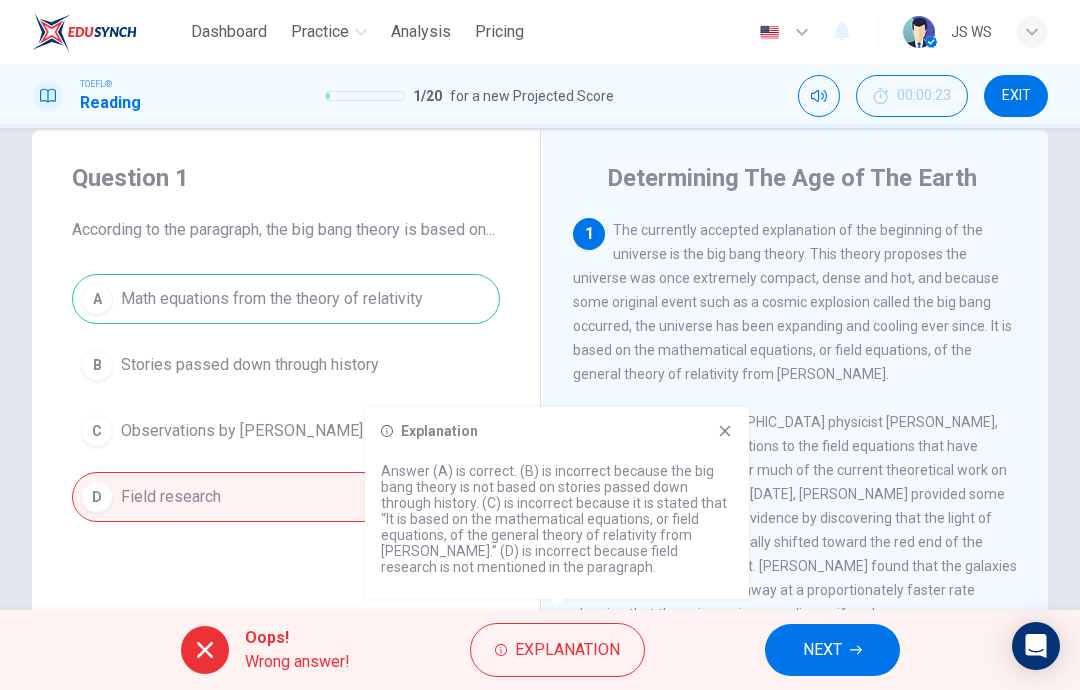 click on "1 The currently accepted explanation of the beginning of the universe is the big bang theory. This theory proposes the universe was once extremely compact, dense and hot, and because some original event such as a cosmic explosion called the big bang occurred, the universe has been expanding and cooling ever since. It is based on the mathematical equations, or field equations, of the general theory of relativity from [PERSON_NAME]. 2 In [DATE], [DEMOGRAPHIC_DATA] physicist [PERSON_NAME], provided a set of solutions to the field equations that have served as the framework for much of the current theoretical work on the big bang theory. Then in [DATE], [PERSON_NAME] provided some of the greatest supporting evidence by discovering that the light of distant galaxies was universally shifted toward the red end of the spectrum, known as redshift. [PERSON_NAME] found that the galaxies farther away were moving away at a proportionately faster rate showing that the universe is expanding uniformly. 3 4 5" at bounding box center [808, 505] 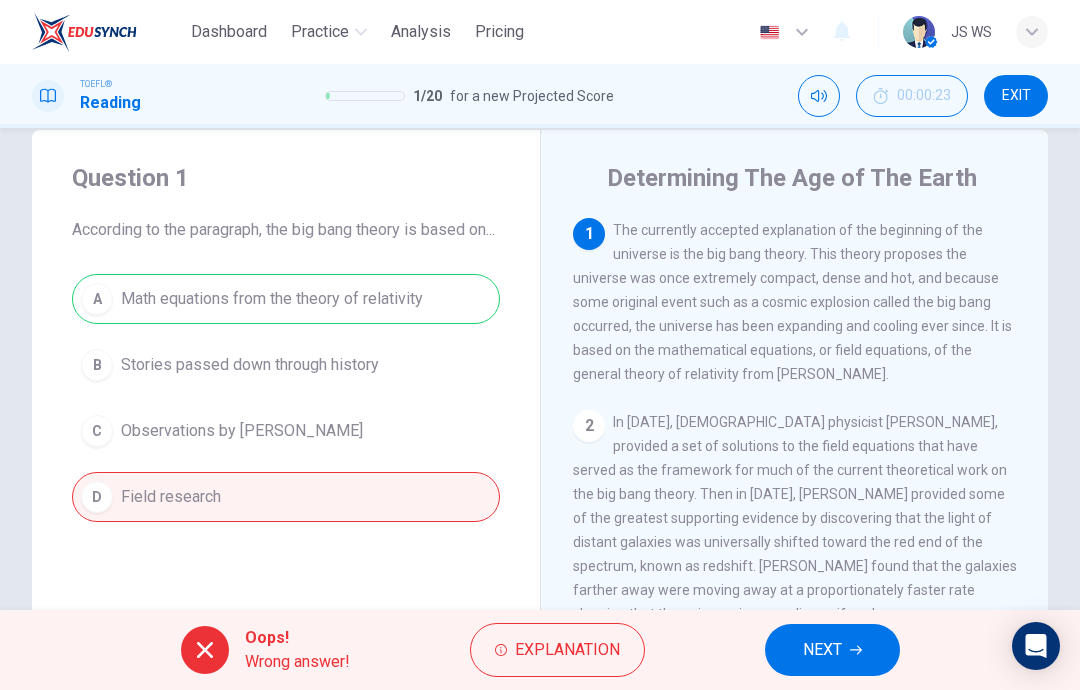 click on "NEXT" at bounding box center (832, 650) 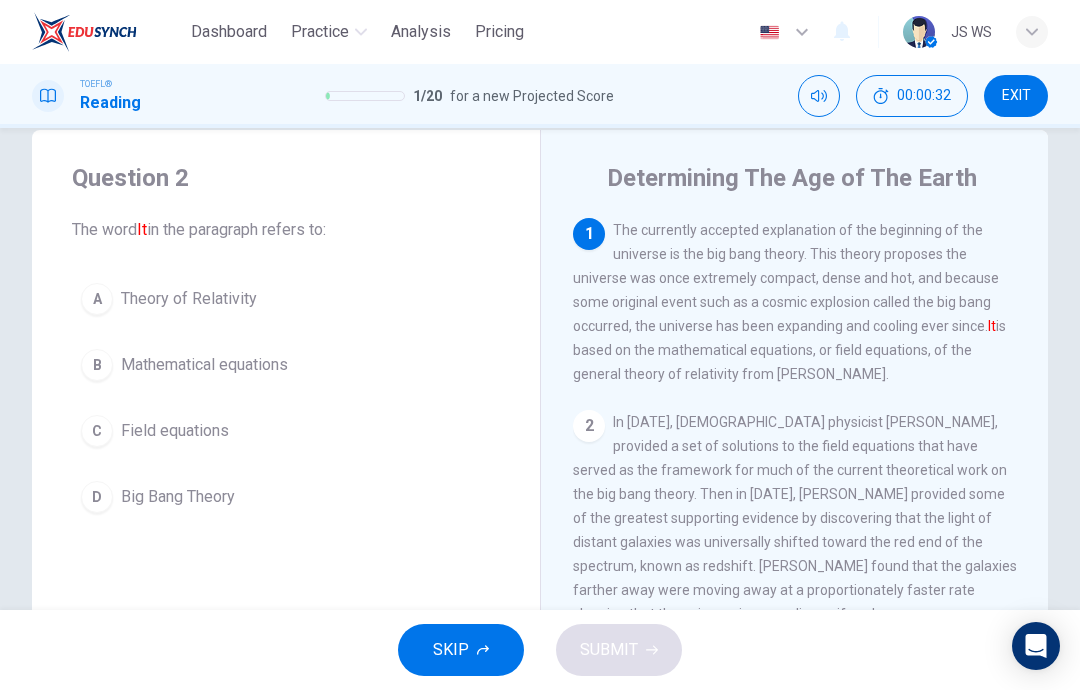 click on "D Big Bang Theory" at bounding box center (286, 497) 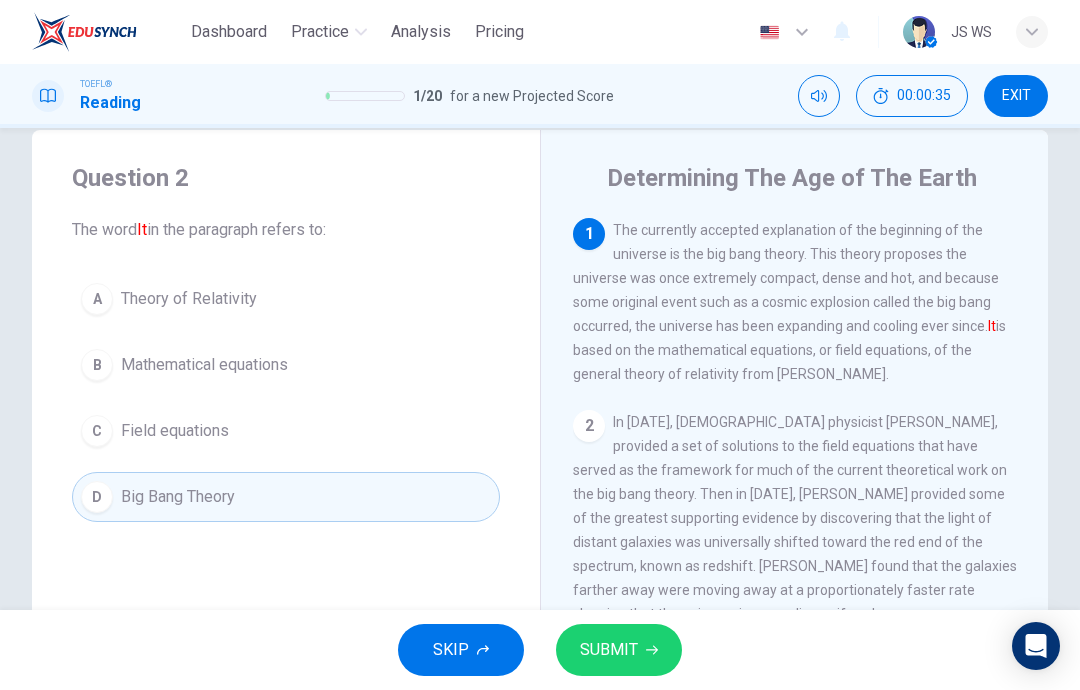 click on "SUBMIT" at bounding box center [609, 650] 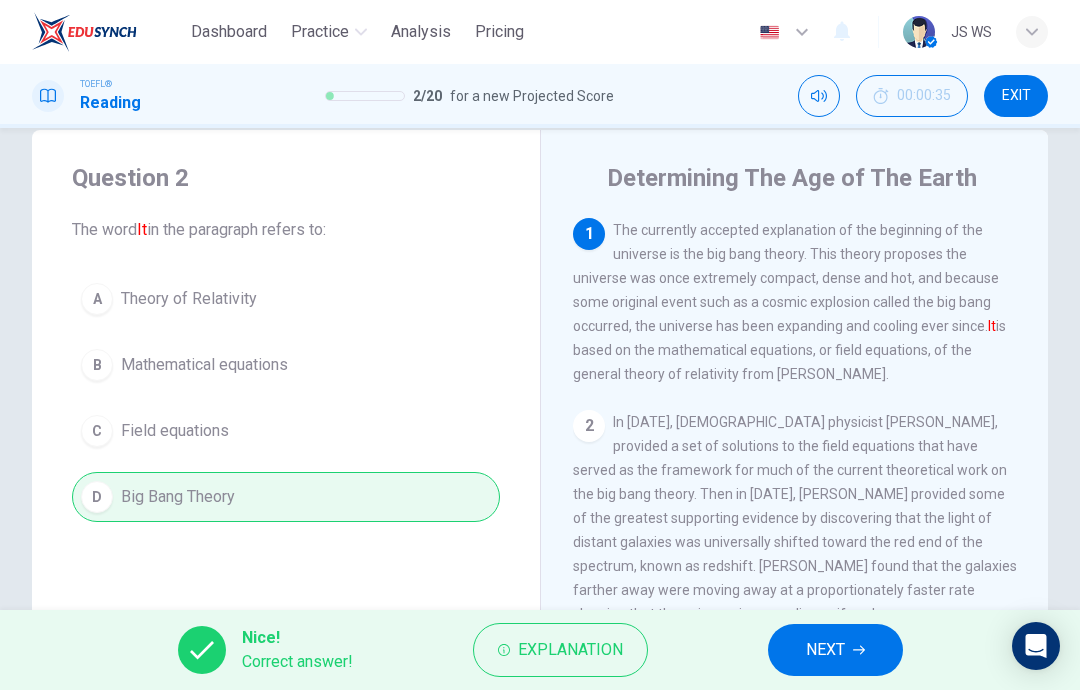 click 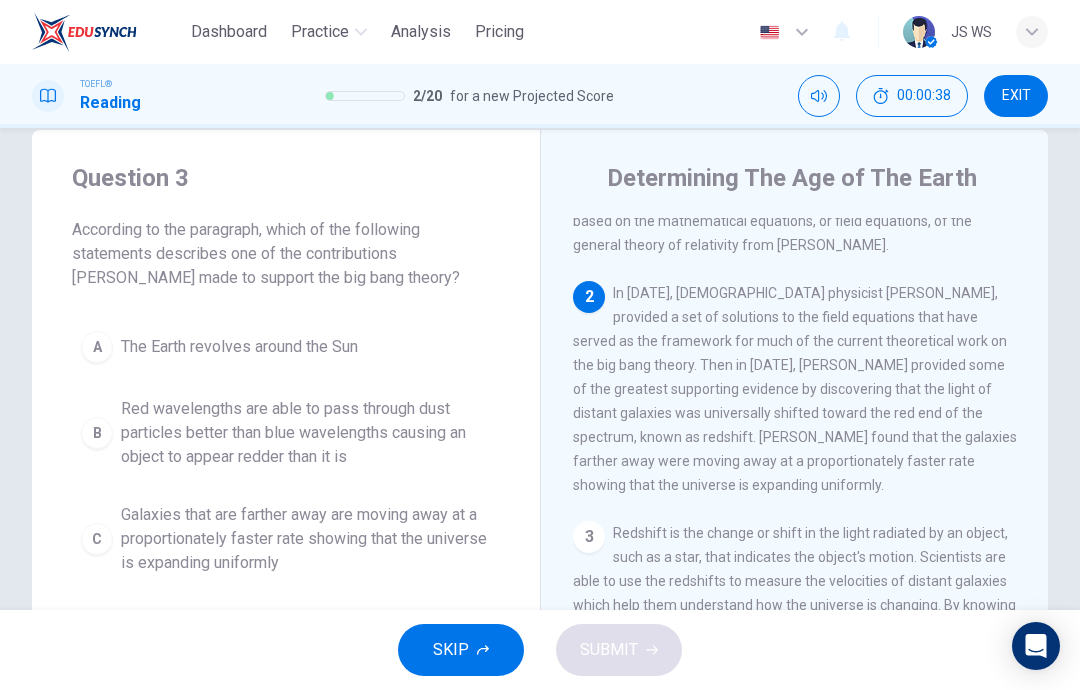 scroll, scrollTop: 129, scrollLeft: 0, axis: vertical 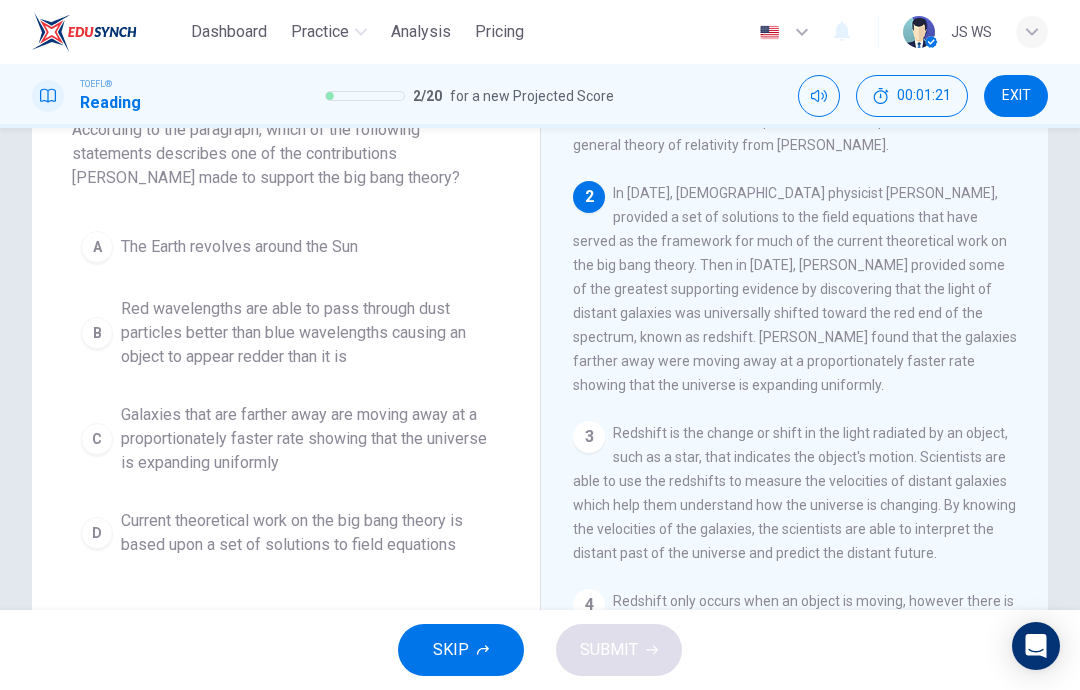 click on "Galaxies that are farther away are moving away at a proportionately faster rate showing that the universe is expanding uniformly" at bounding box center (306, 439) 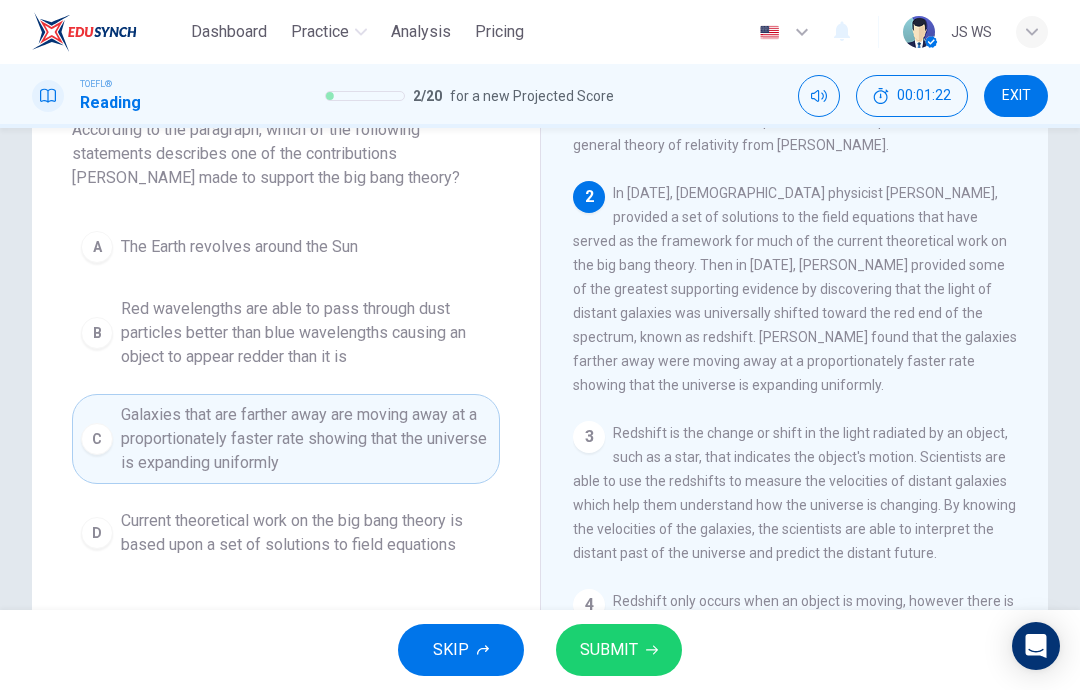 click on "SUBMIT" at bounding box center (619, 650) 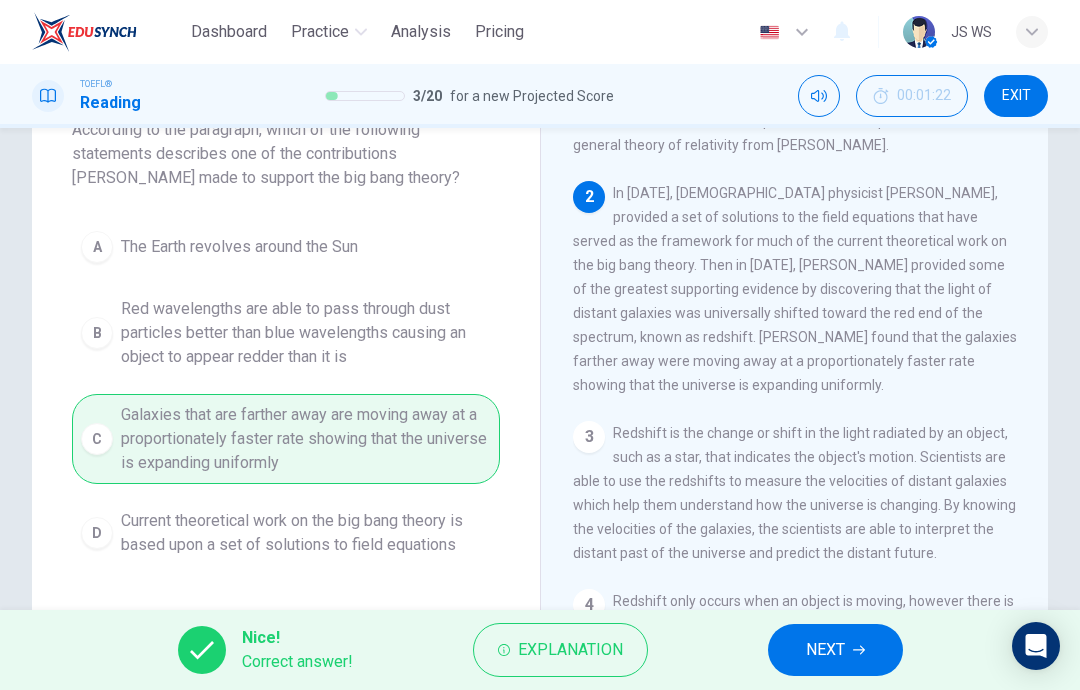 click on "NEXT" at bounding box center [835, 650] 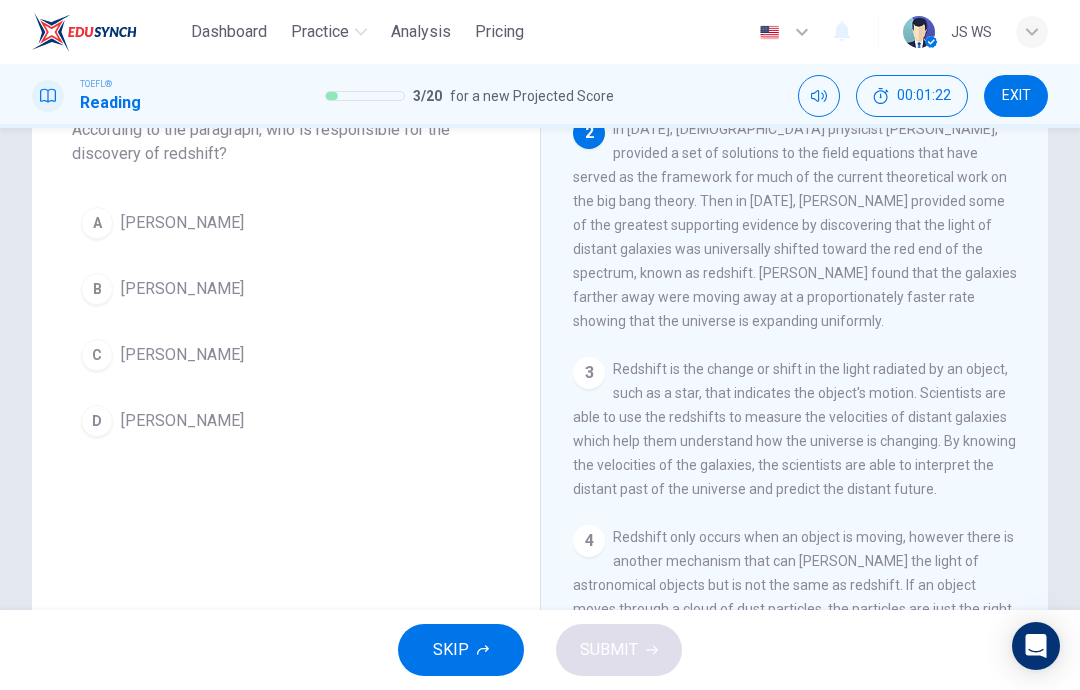 scroll, scrollTop: 199, scrollLeft: 0, axis: vertical 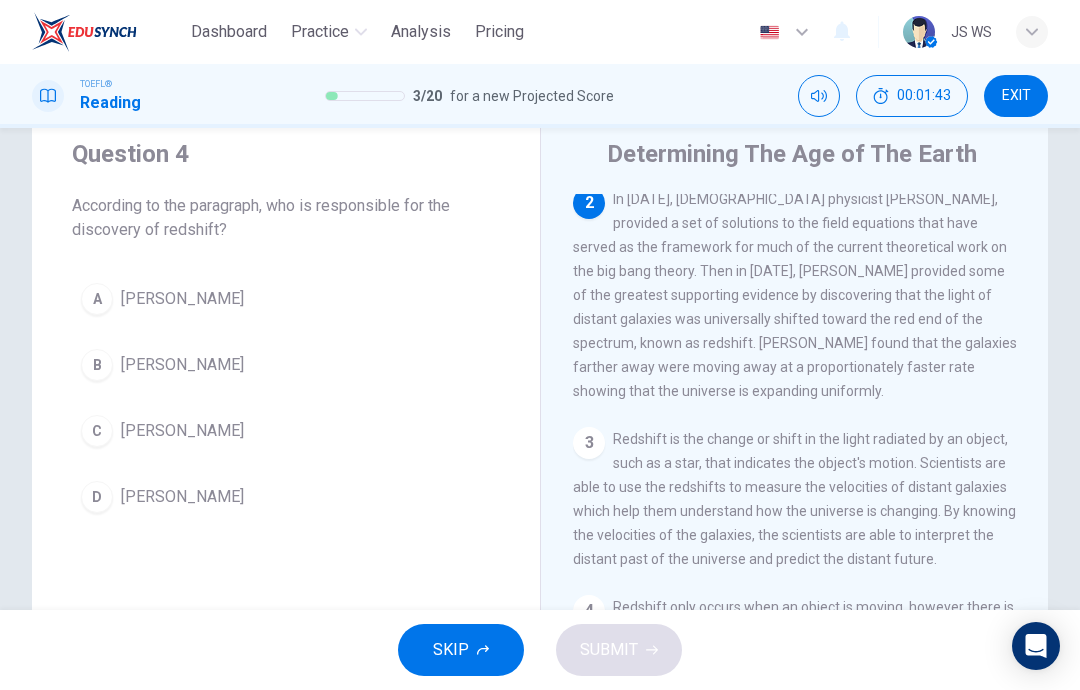 click on "B [PERSON_NAME]" at bounding box center (286, 365) 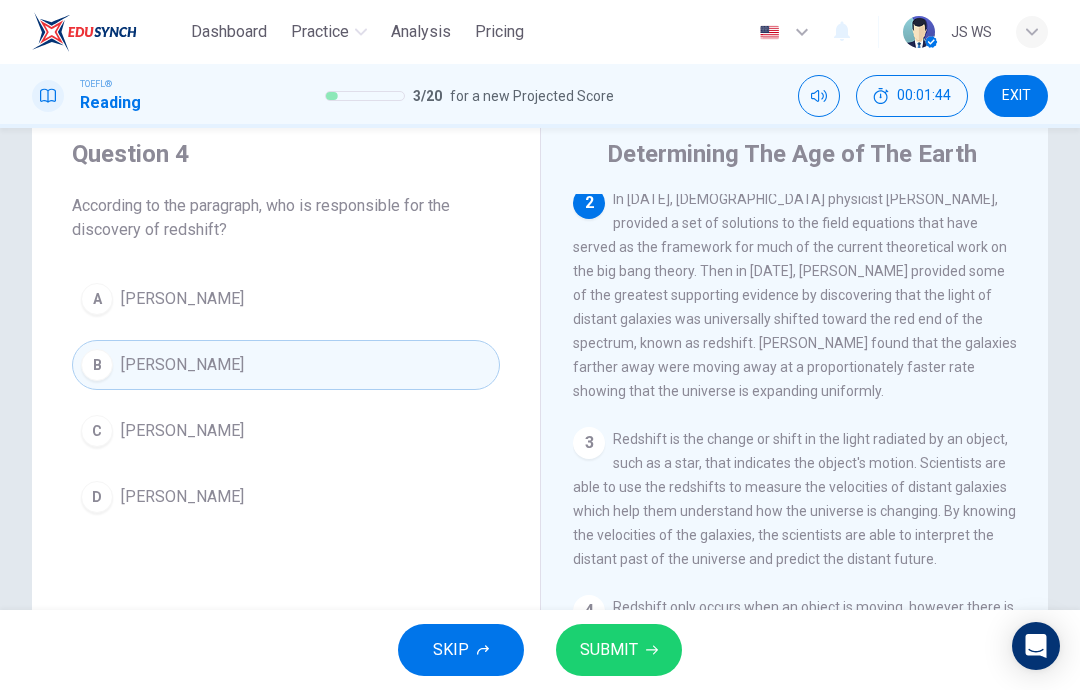 click on "SUBMIT" at bounding box center [619, 650] 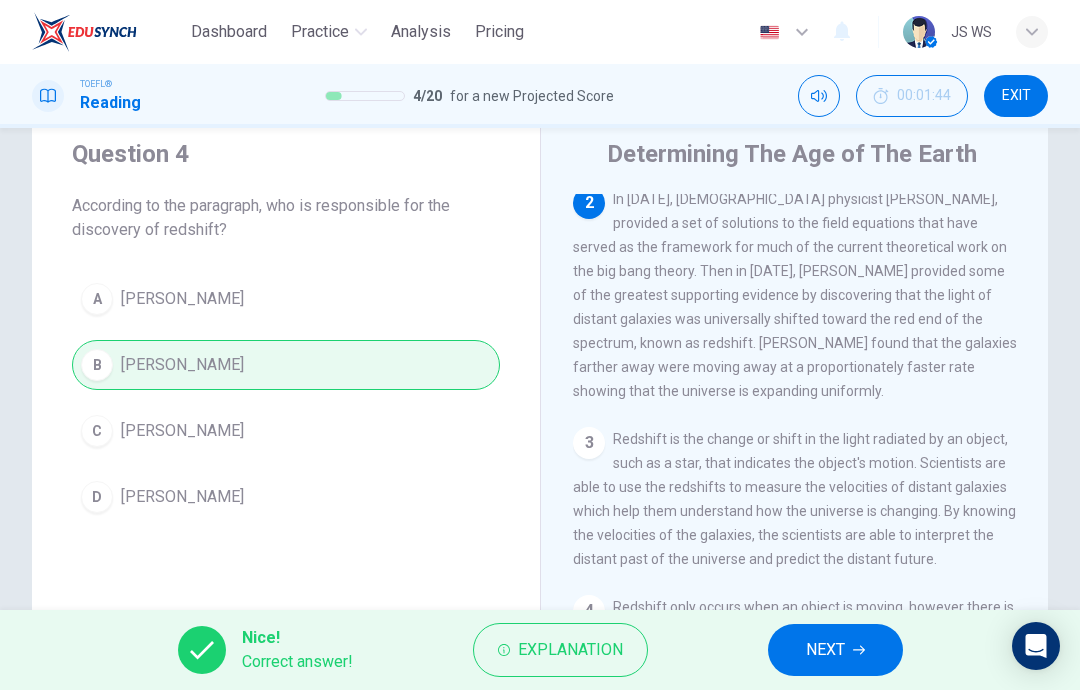click on "NEXT" at bounding box center [825, 650] 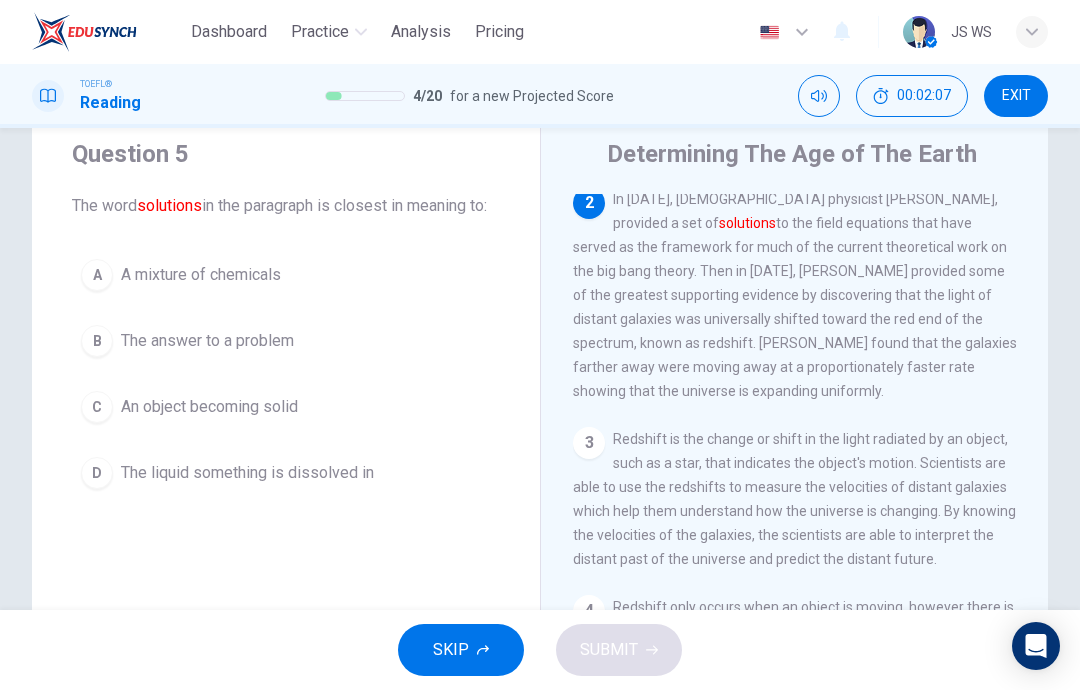 click on "D The liquid something is dissolved in" at bounding box center (286, 473) 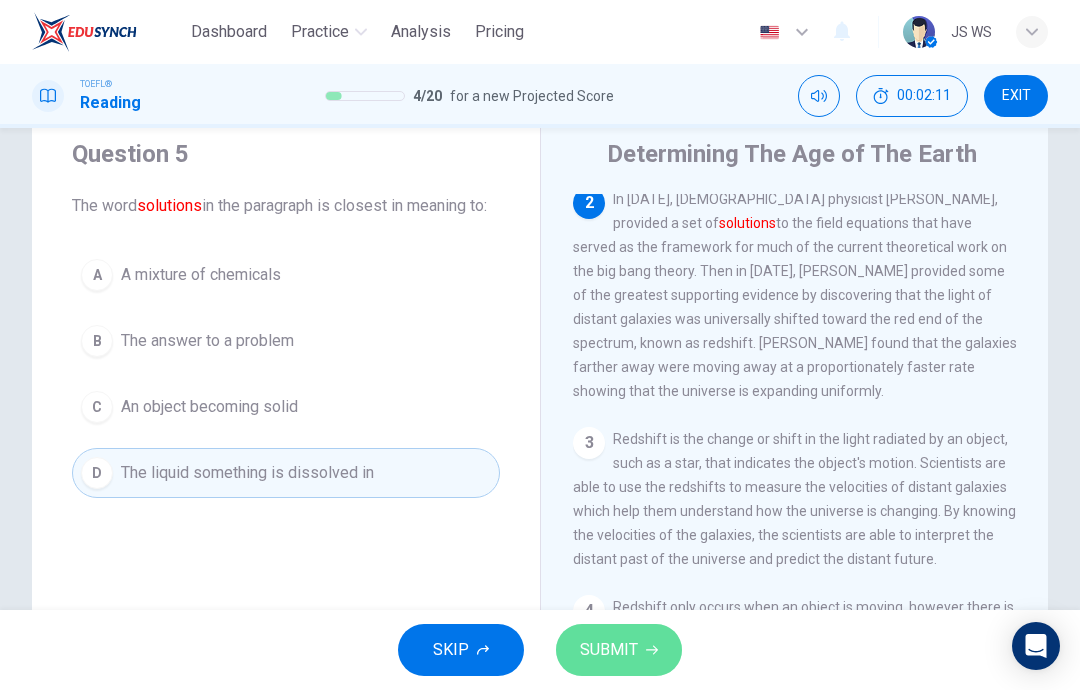 click on "SUBMIT" at bounding box center (609, 650) 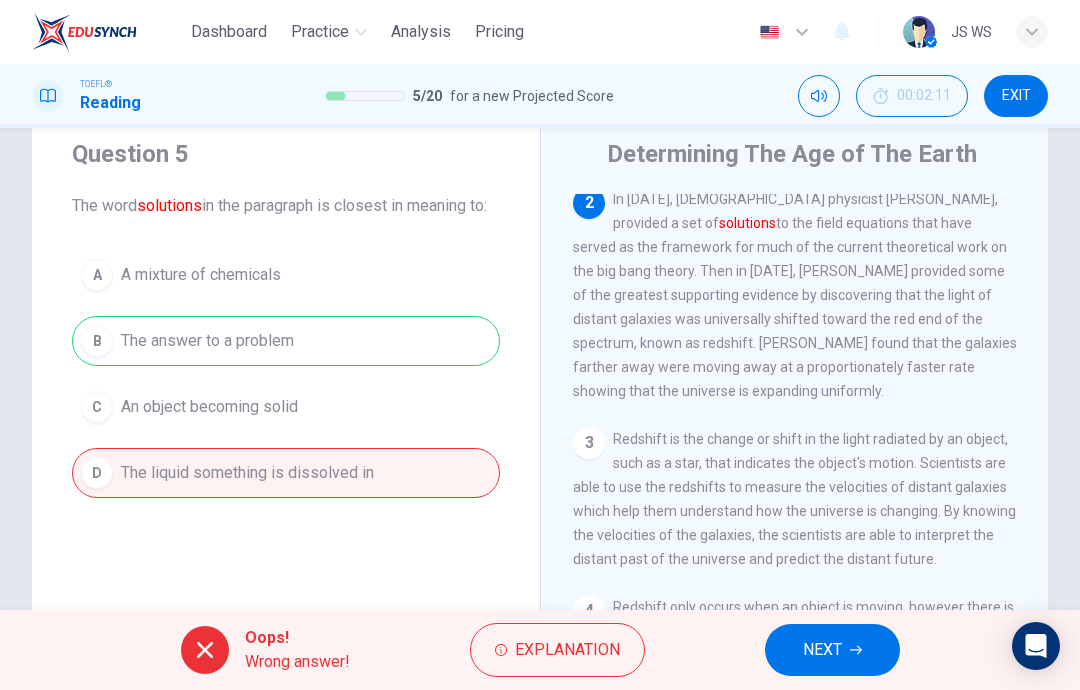 click on "Explanation" at bounding box center [567, 650] 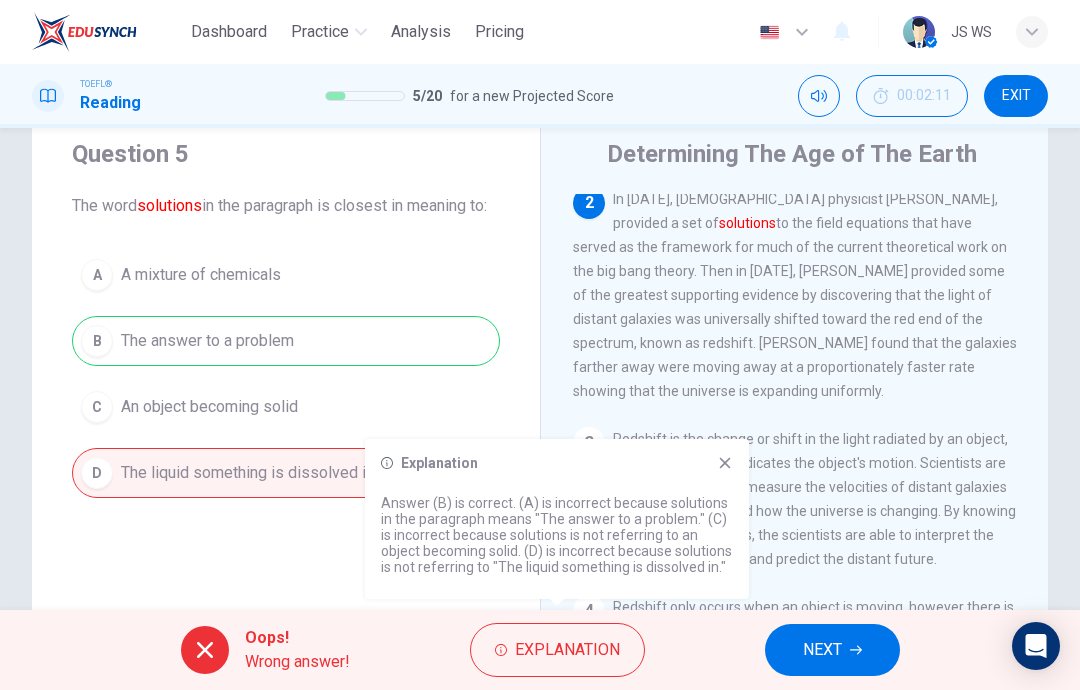 click on "NEXT" at bounding box center (832, 650) 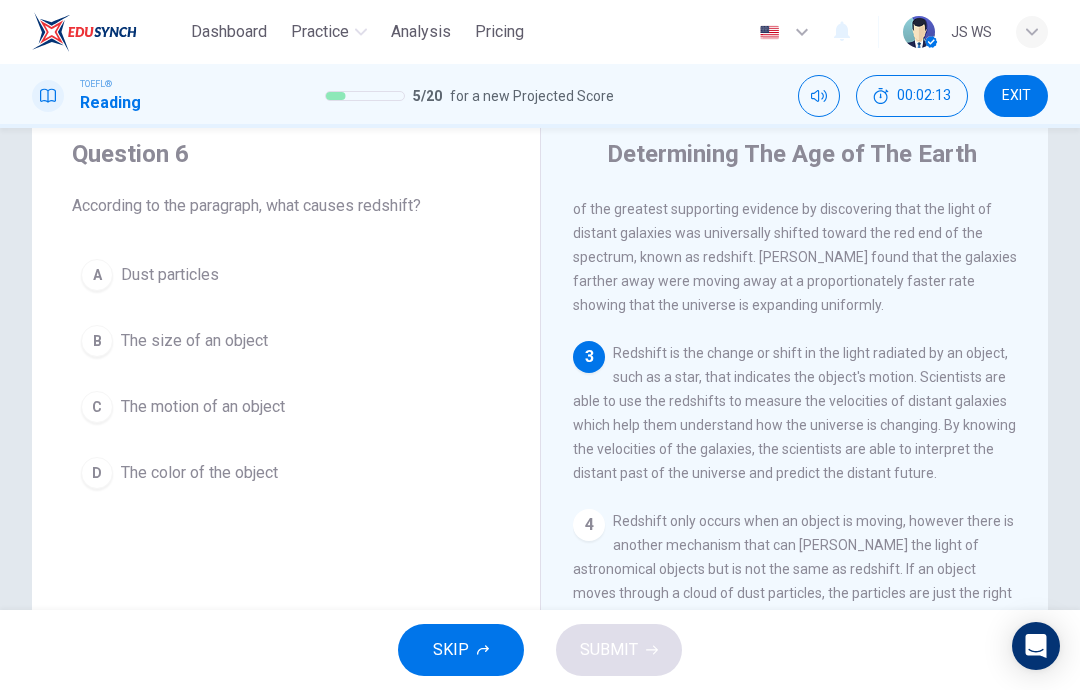 scroll, scrollTop: 293, scrollLeft: 0, axis: vertical 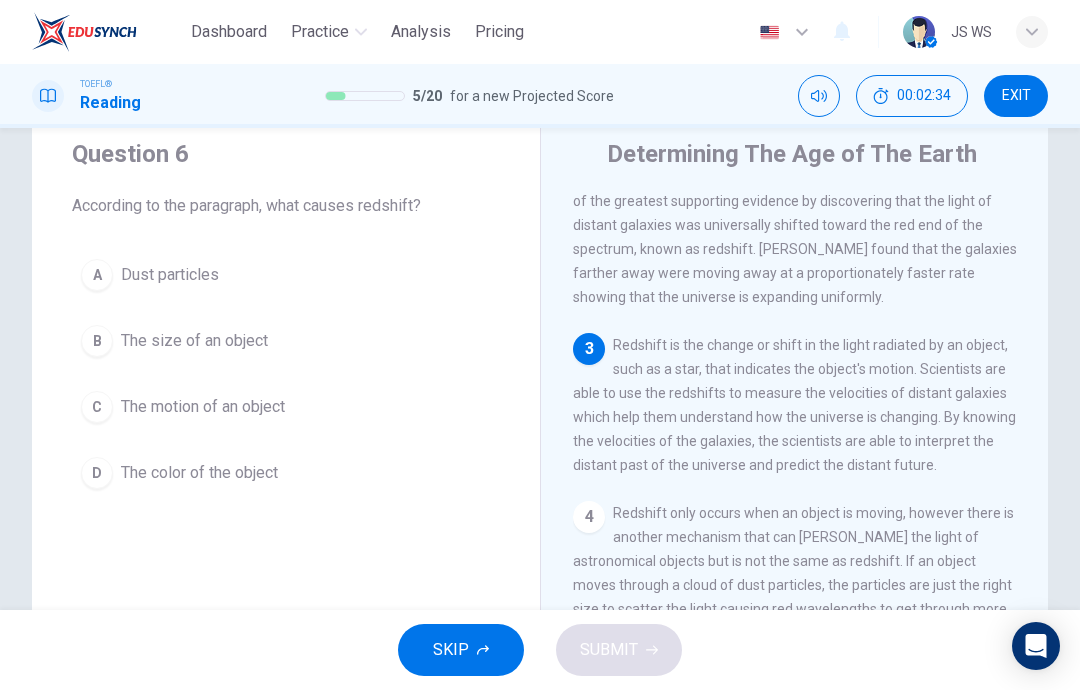 click on "D The color of the object" at bounding box center [286, 473] 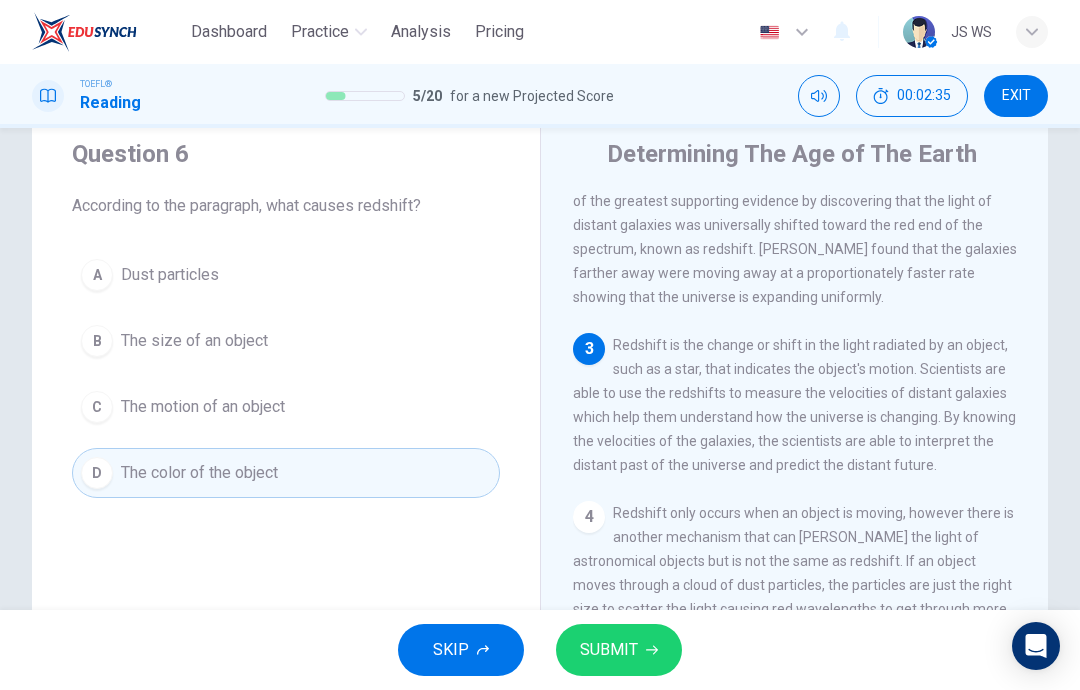 click on "SUBMIT" at bounding box center (619, 650) 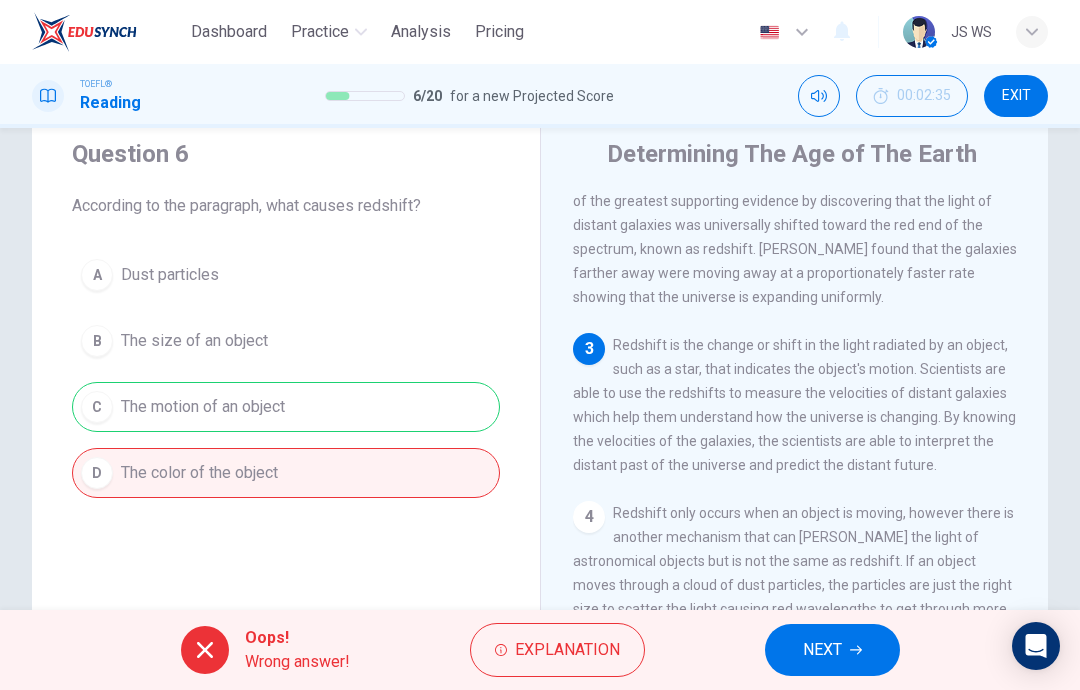 click on "NEXT" at bounding box center (822, 650) 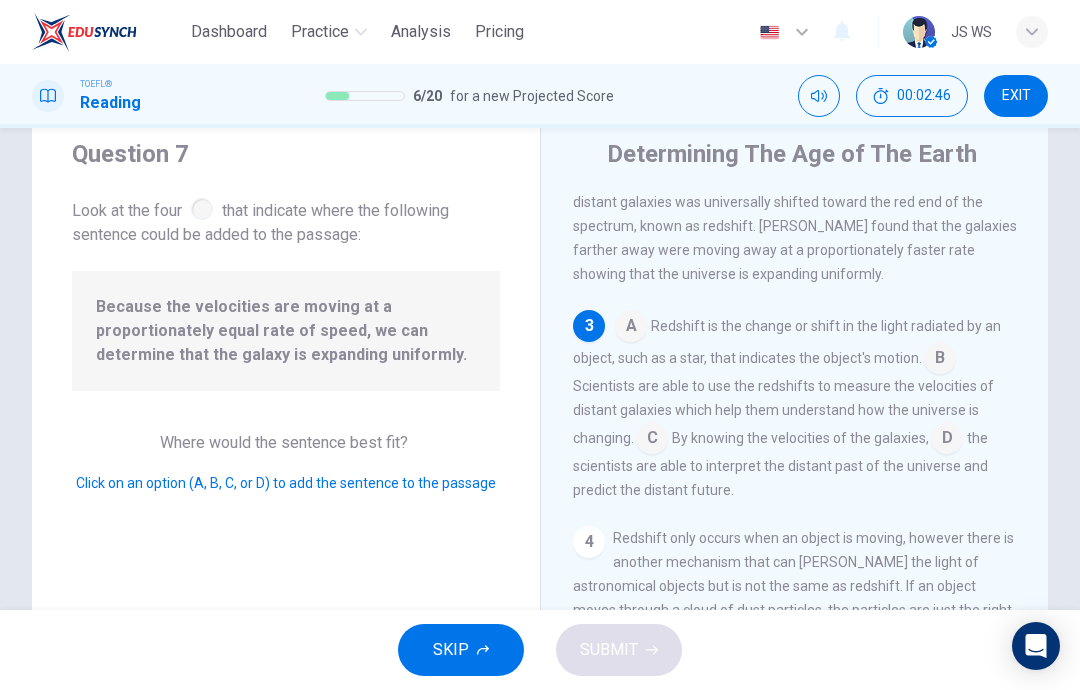 scroll, scrollTop: 338, scrollLeft: 0, axis: vertical 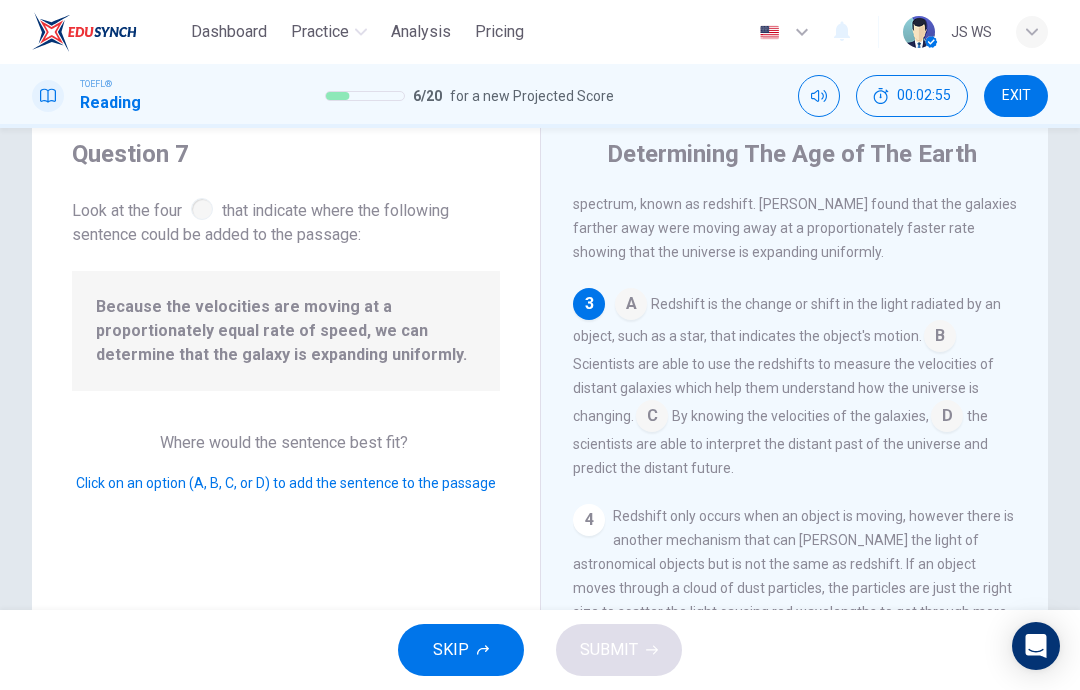 click at bounding box center (652, 418) 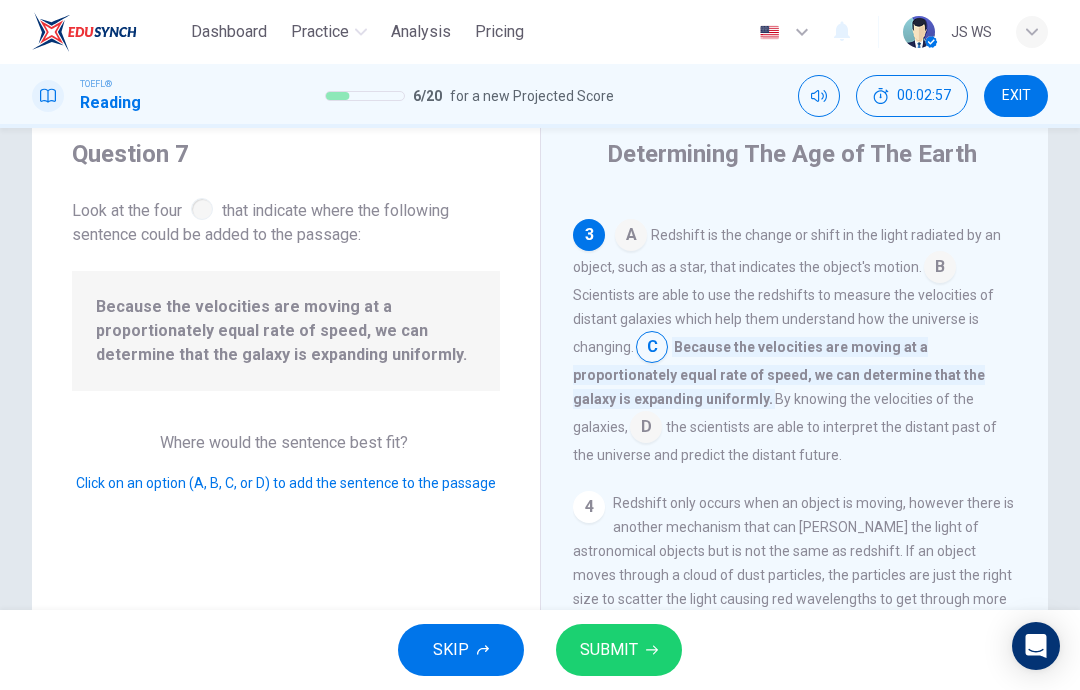 scroll, scrollTop: 410, scrollLeft: 0, axis: vertical 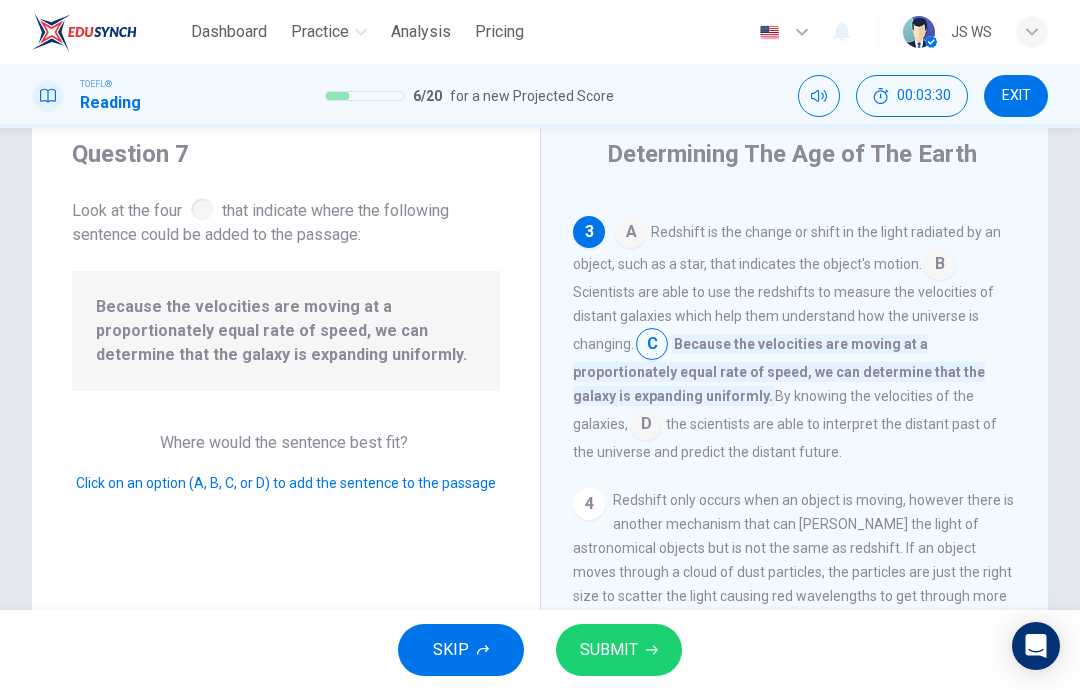 click at bounding box center (940, 266) 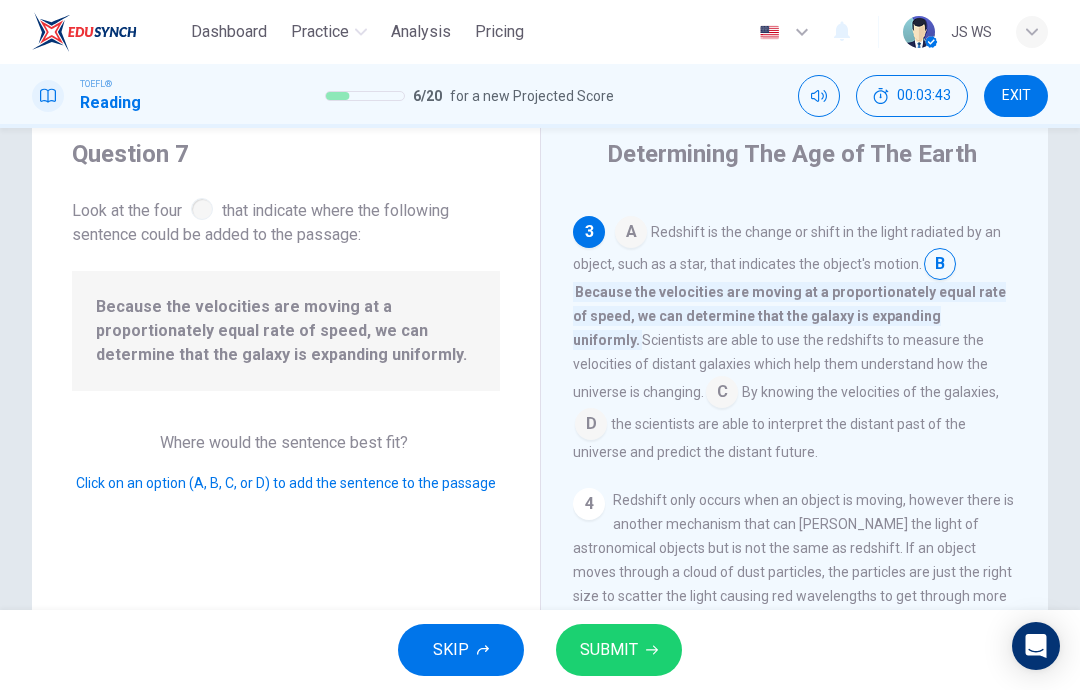 click at bounding box center [722, 394] 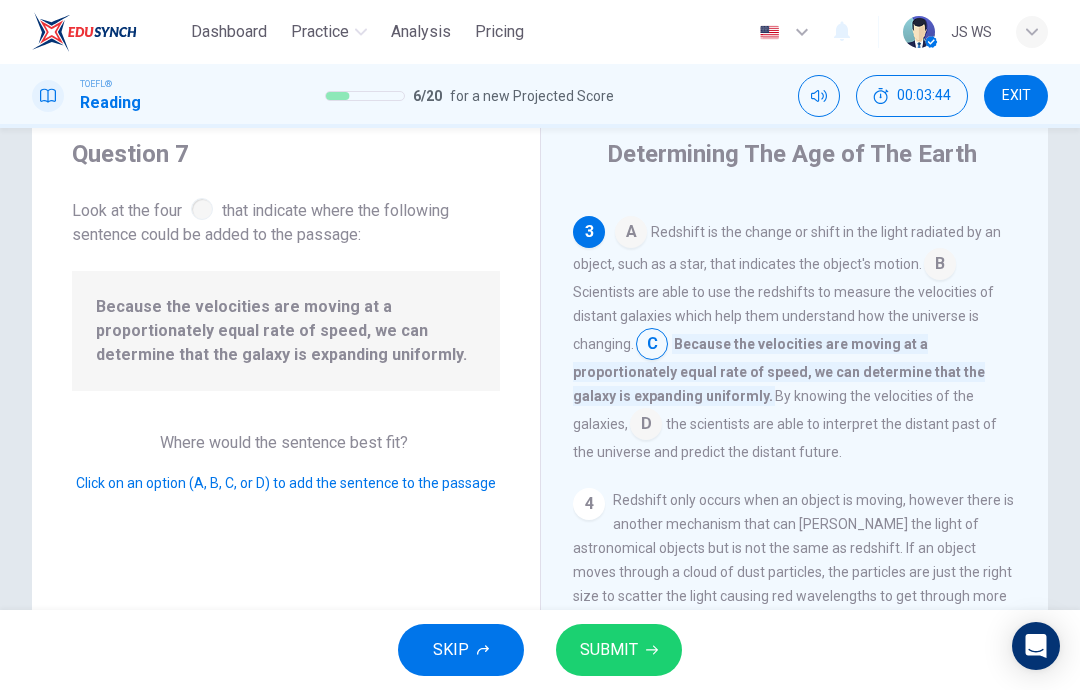 click on "SUBMIT" at bounding box center (609, 650) 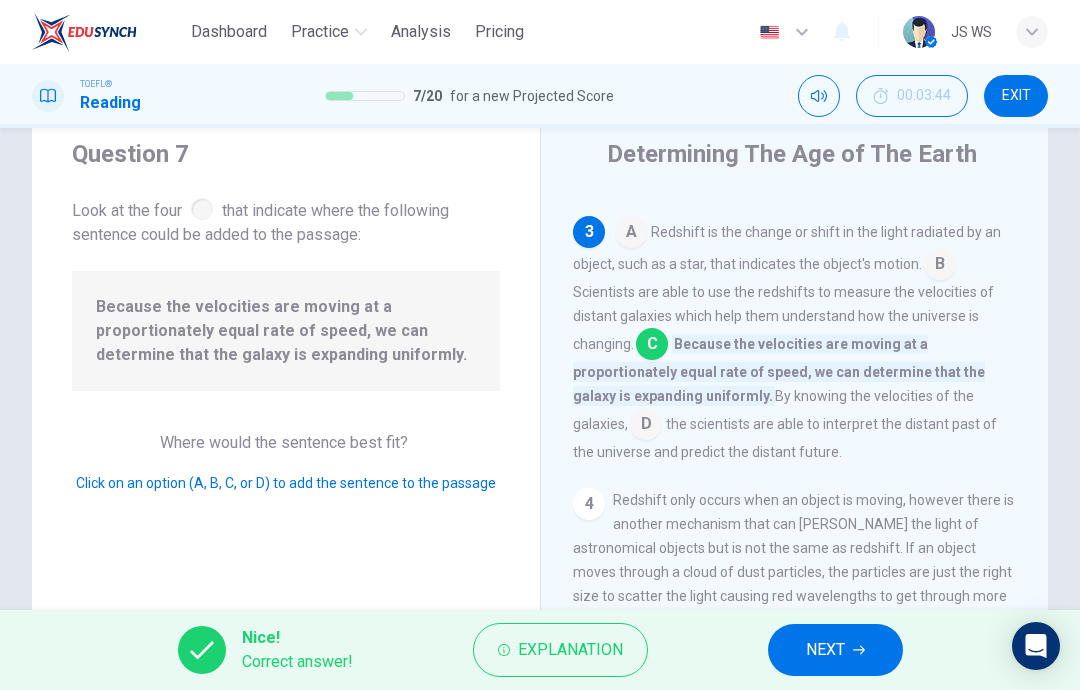 click on "NEXT" at bounding box center (835, 650) 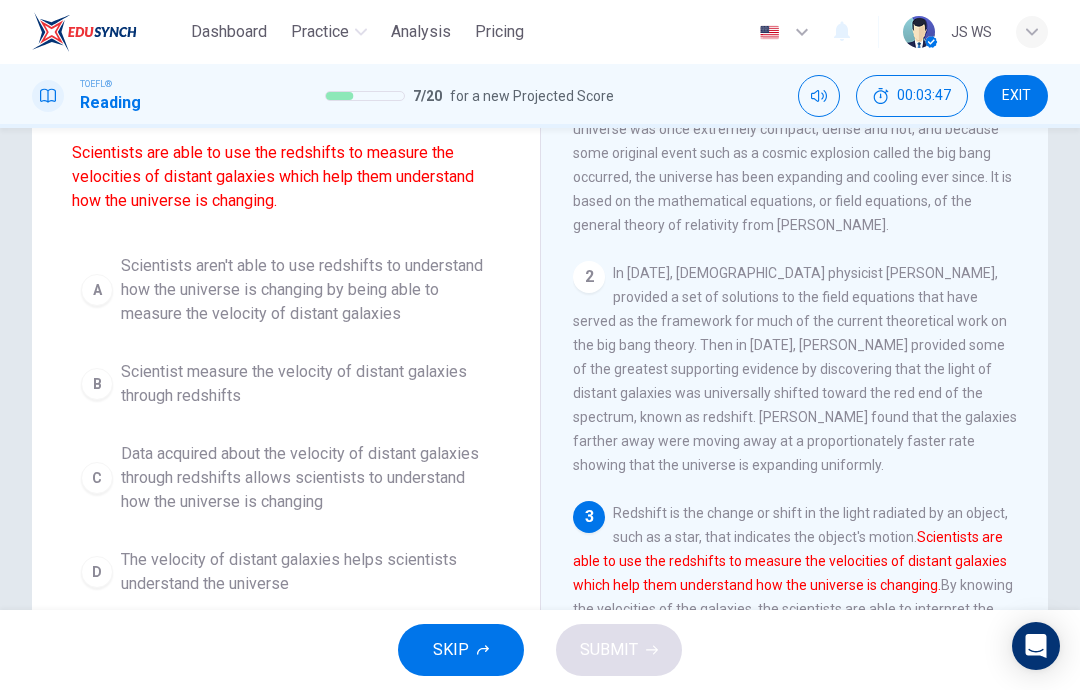 scroll, scrollTop: 186, scrollLeft: 0, axis: vertical 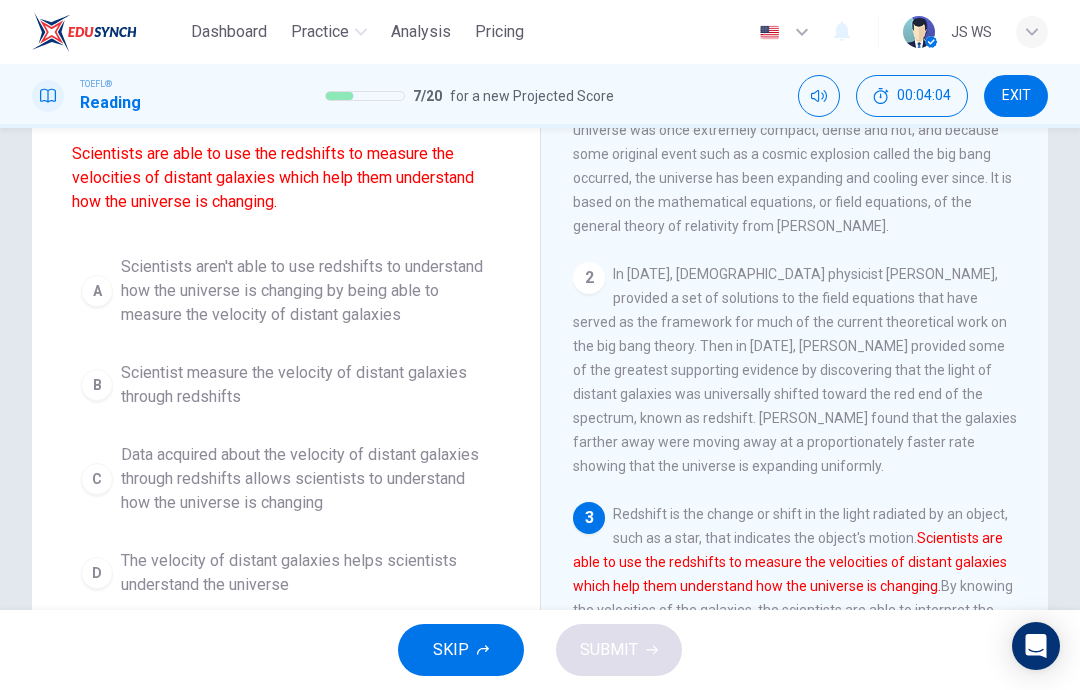 click on "Data acquired about the velocity of distant galaxies through redshifts allows scientists to understand how the universe is changing" at bounding box center [306, 479] 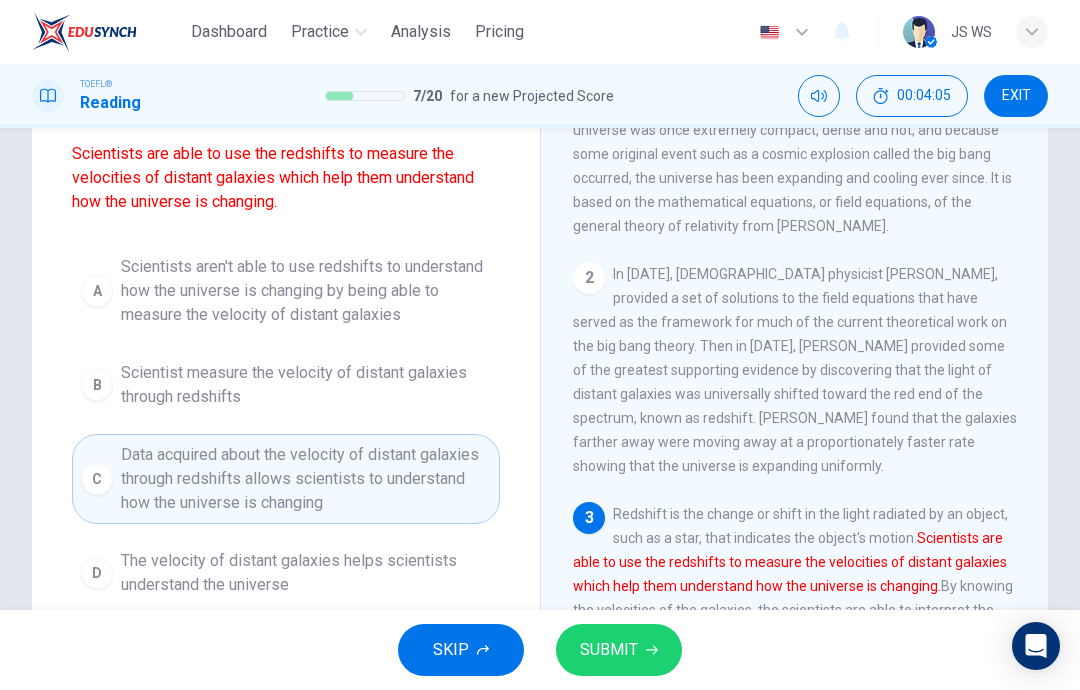 click on "SUBMIT" at bounding box center (619, 650) 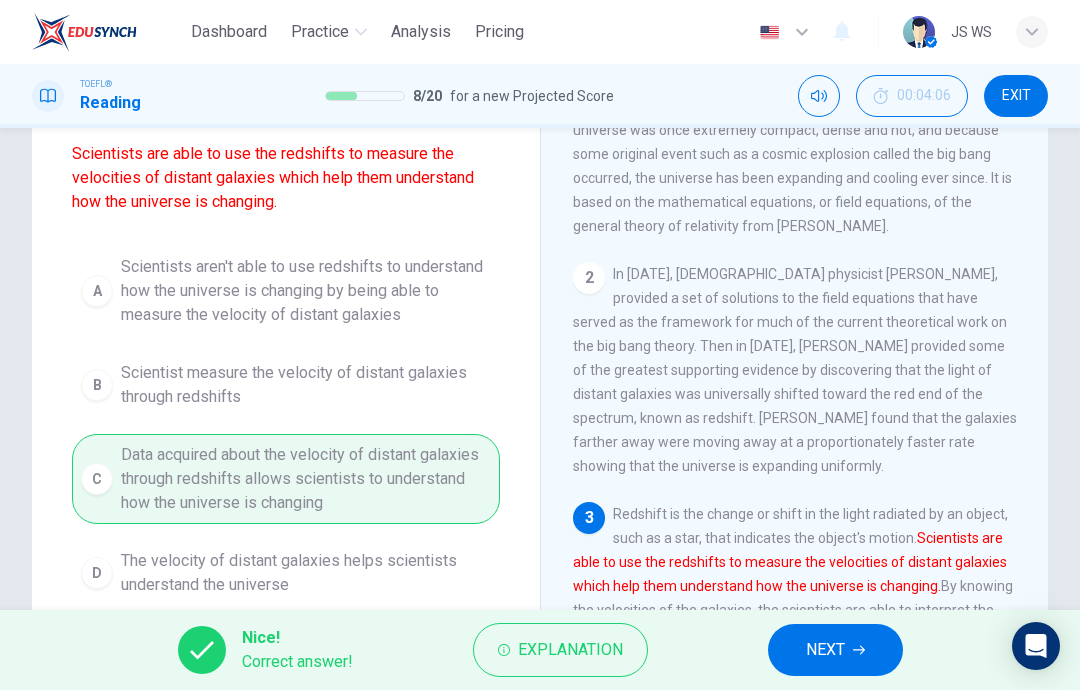 click on "NEXT" at bounding box center (825, 650) 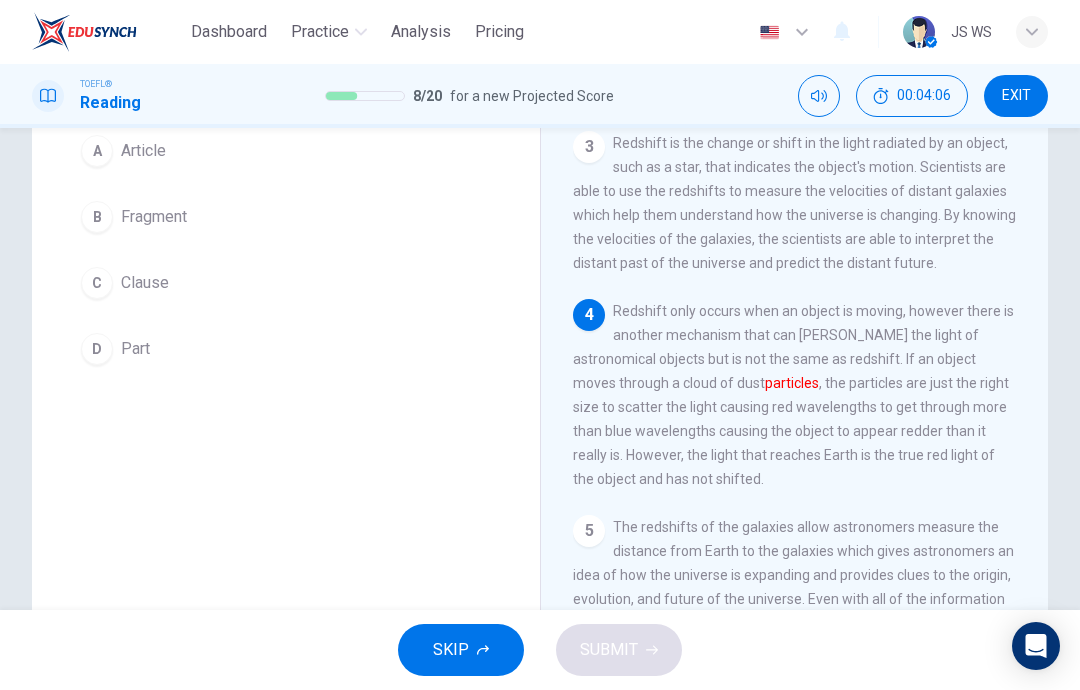 scroll, scrollTop: 447, scrollLeft: 0, axis: vertical 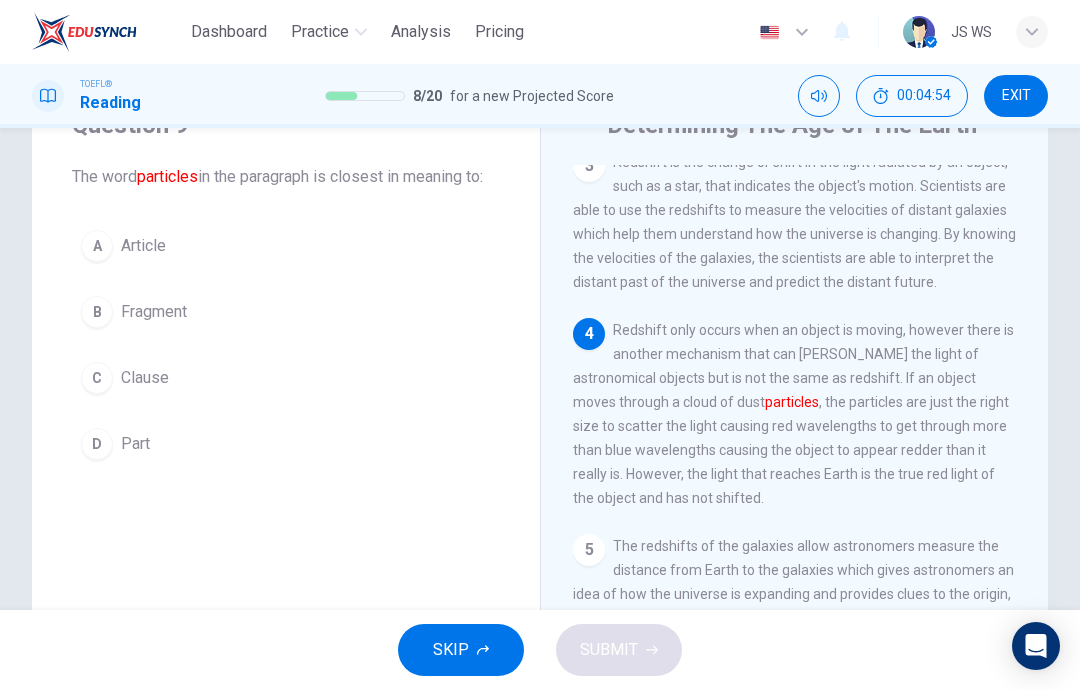 click on "B Fragment" at bounding box center [286, 312] 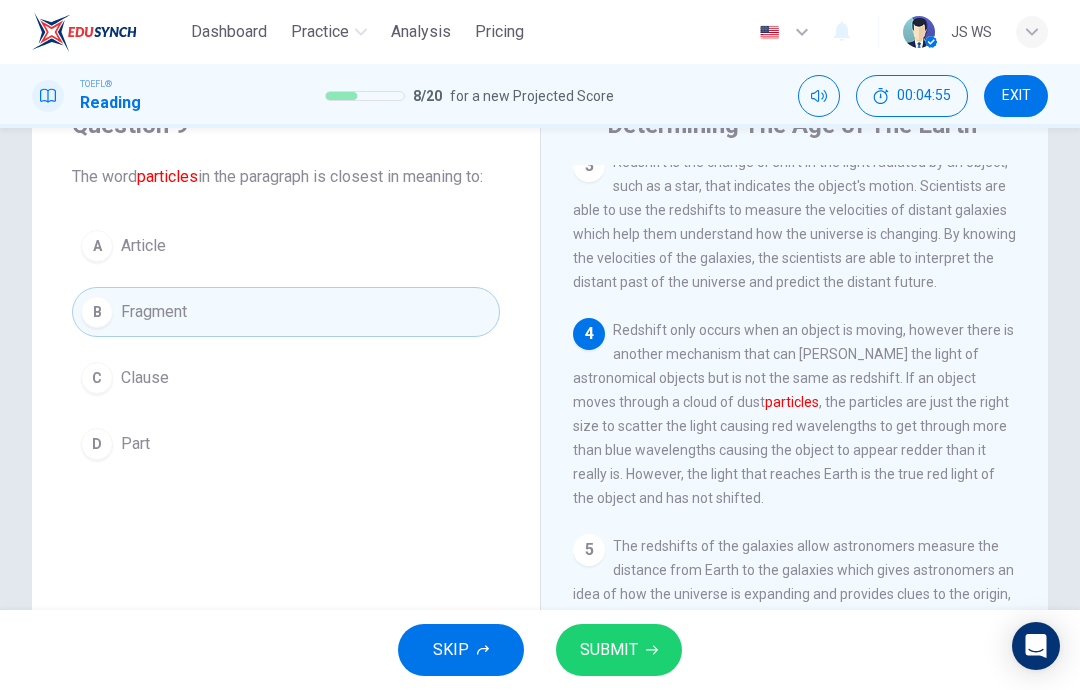 click on "SUBMIT" at bounding box center (609, 650) 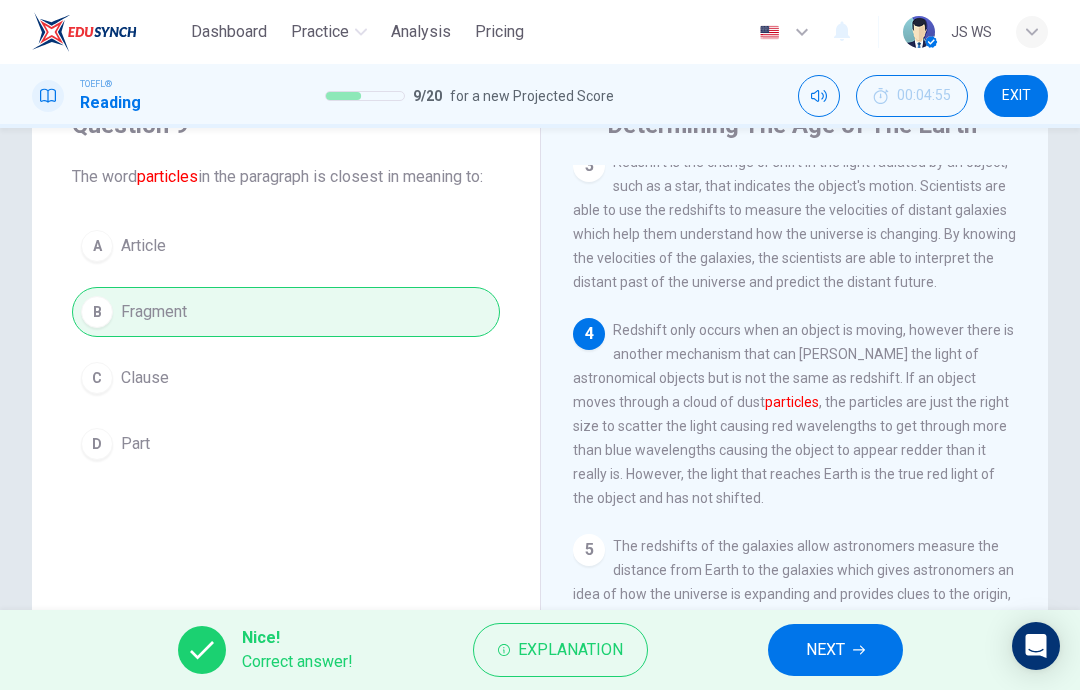 click on "NEXT" at bounding box center (835, 650) 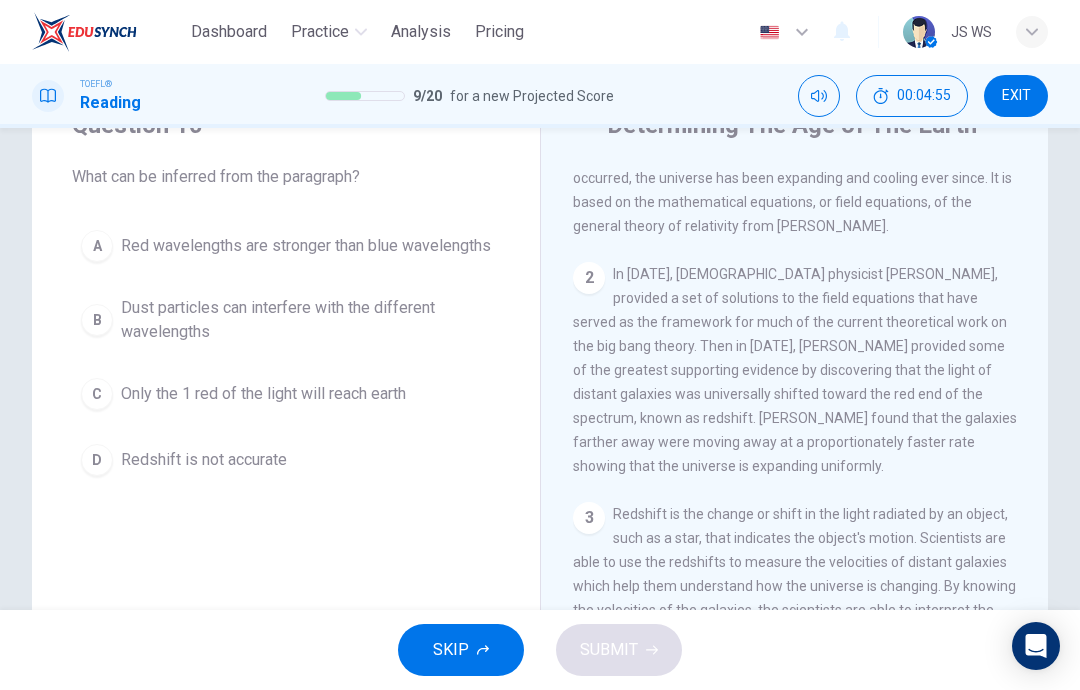 scroll, scrollTop: 0, scrollLeft: 0, axis: both 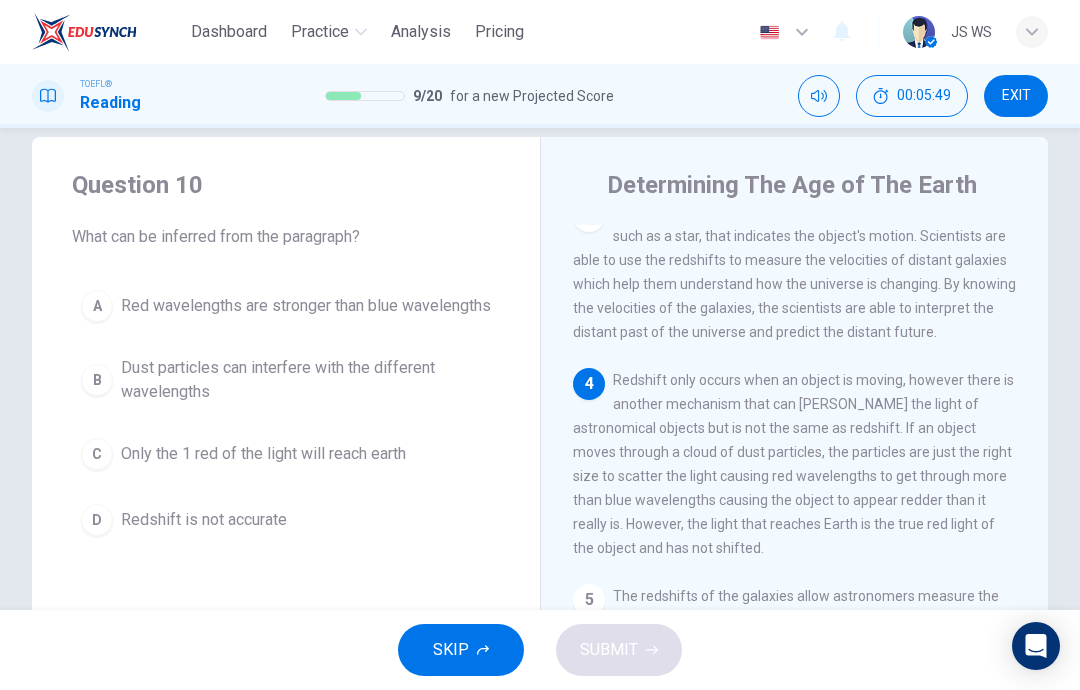 click on "Red wavelengths are stronger than blue wavelengths" at bounding box center (306, 306) 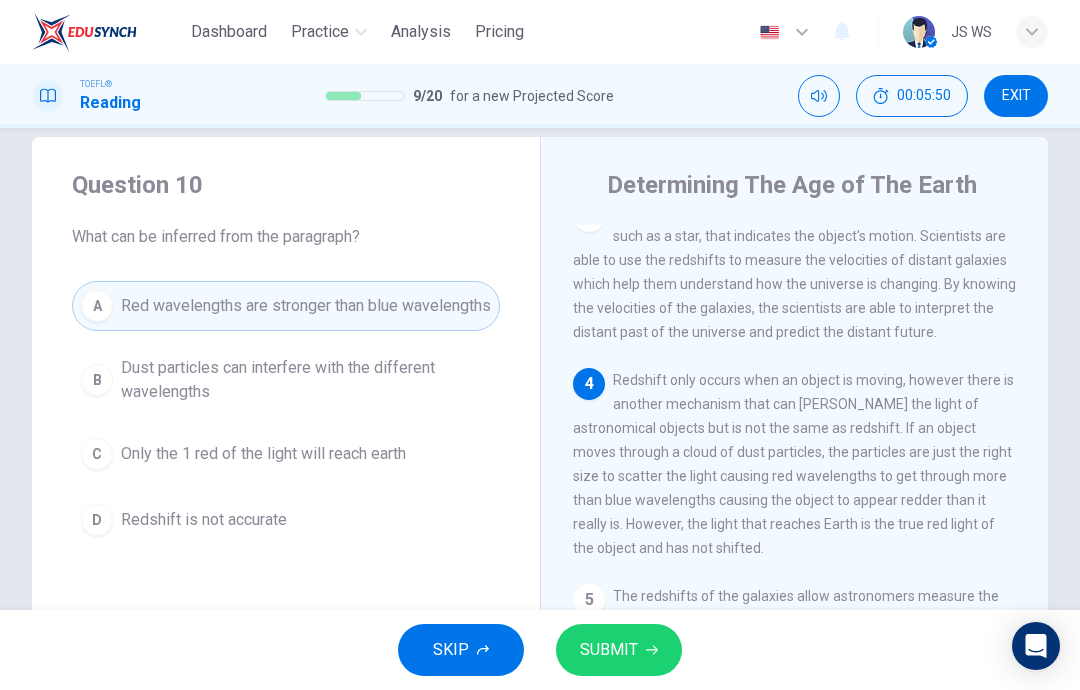 click on "SUBMIT" at bounding box center [619, 650] 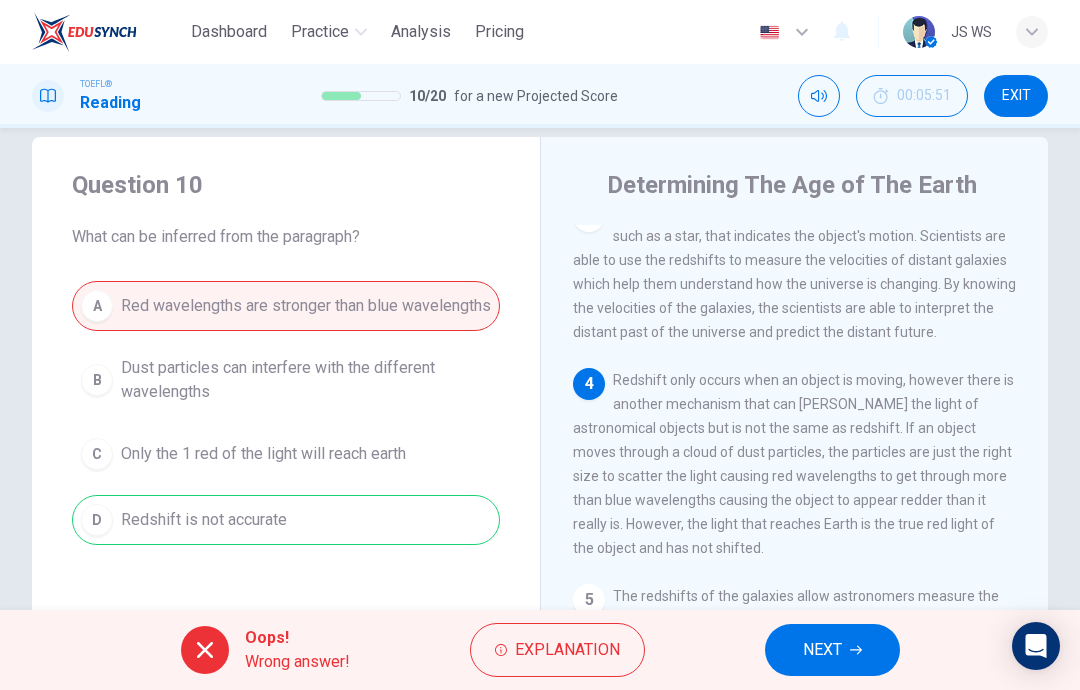 click on "Explanation" at bounding box center [567, 650] 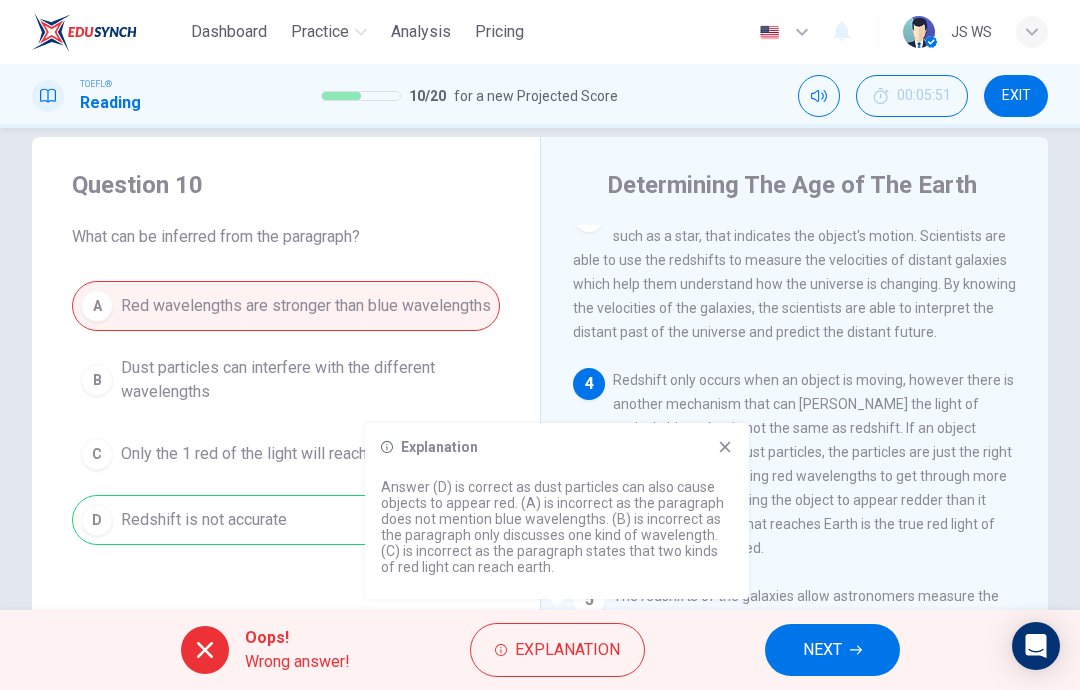 click on "Explanation Answer (D) is correct as dust particles can also cause objects to appear red. (A) is incorrect as the paragraph does not mention blue wavelengths. (B) is incorrect as the paragraph only discusses one kind of wavelength. (C) is incorrect as the paragraph states that two kinds of red light can reach earth." at bounding box center [557, 511] 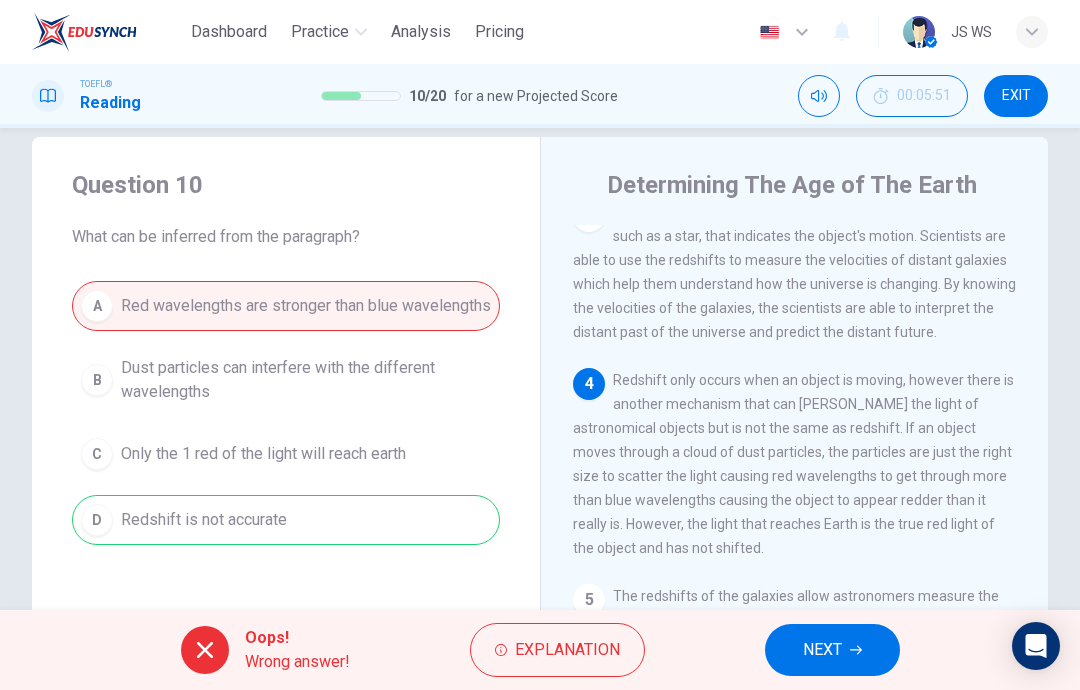 click on "Redshift only occurs when an object is moving, however there is another mechanism that can [PERSON_NAME] the light of astronomical objects but is not the same as redshift. If an object moves through a cloud of dust particles, the particles are just the right size to scatter the light causing red wavelengths to get through more than blue wavelengths causing the object to appear redder than it really is. However, the light that reaches Earth is the true red light of the object and has not shifted." at bounding box center [793, 464] 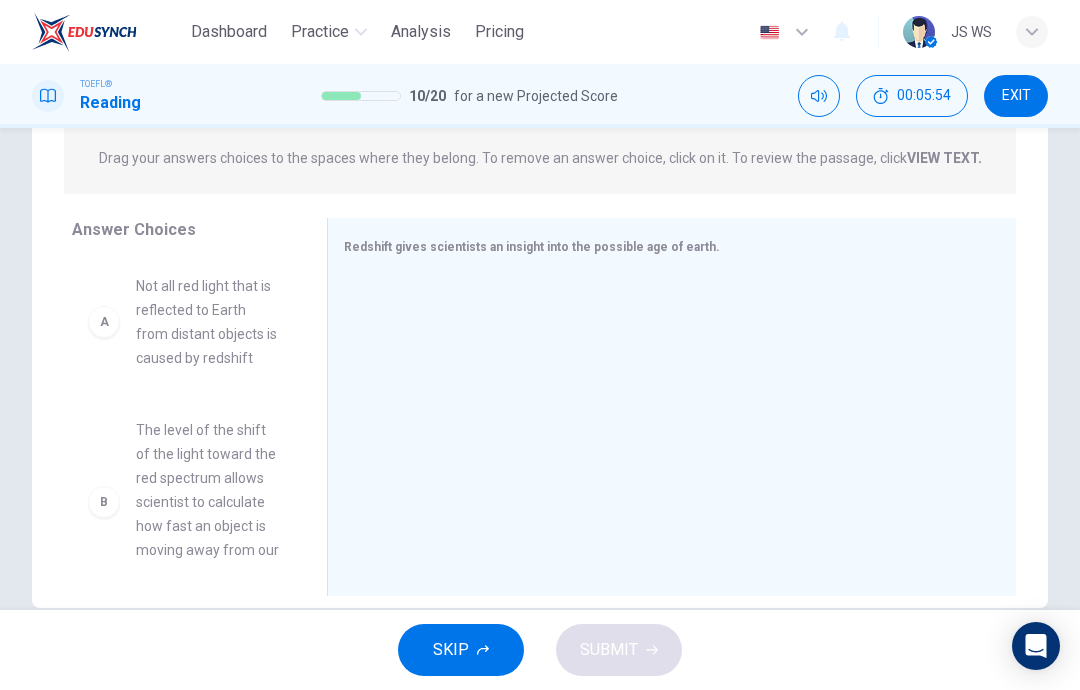 scroll, scrollTop: 244, scrollLeft: 0, axis: vertical 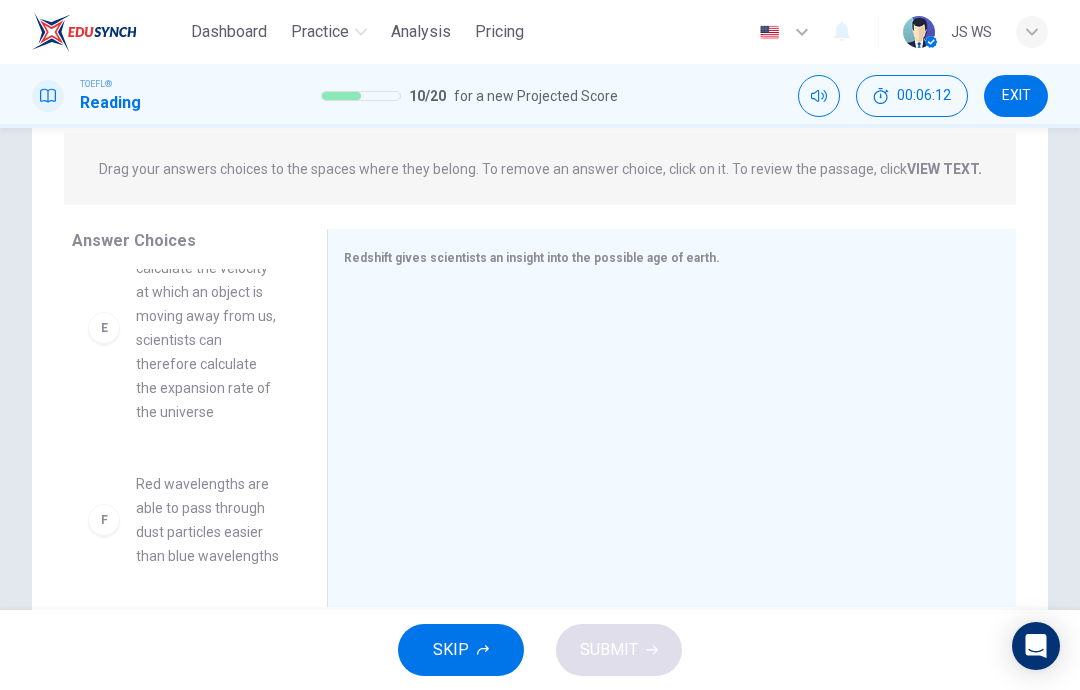 click on "E" at bounding box center [104, 328] 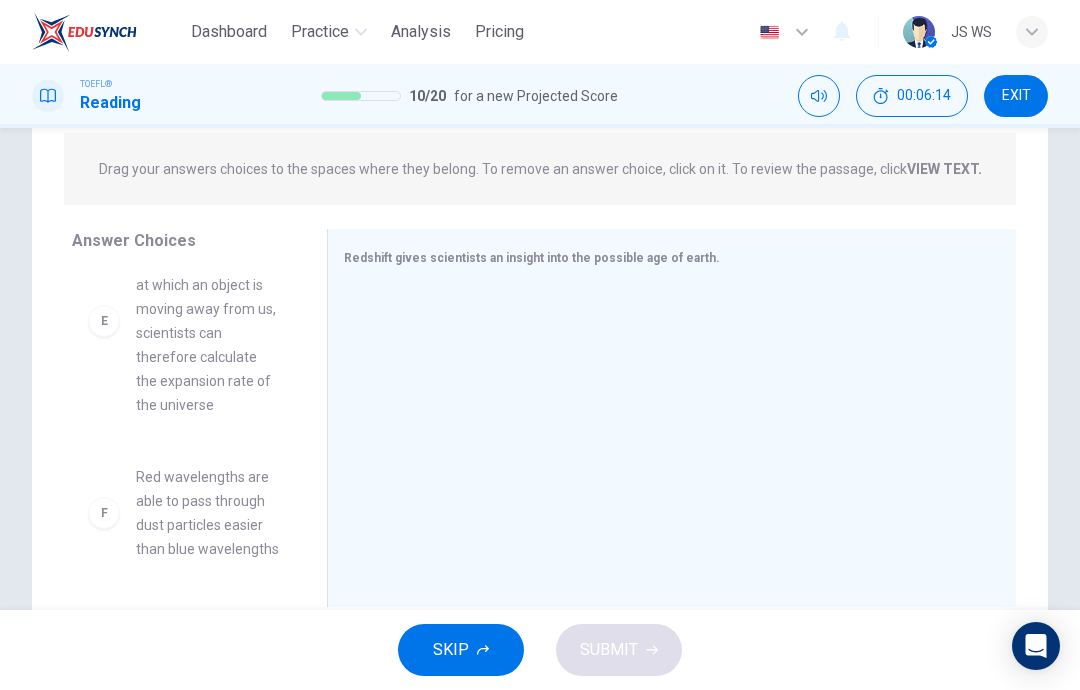 scroll, scrollTop: 660, scrollLeft: 0, axis: vertical 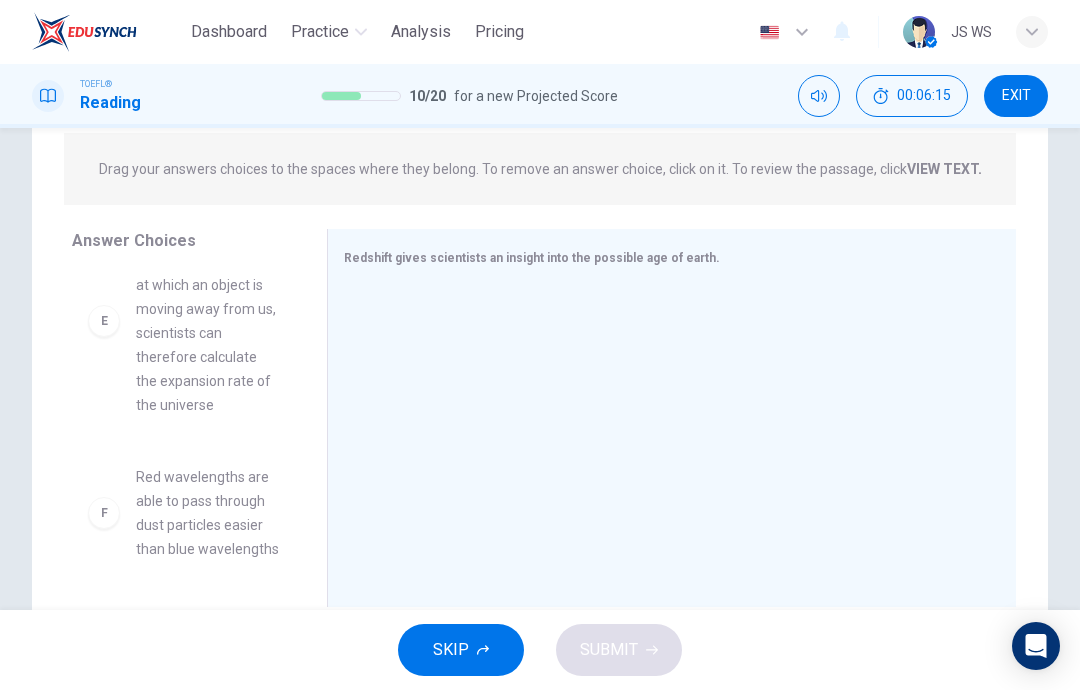 click on "F" at bounding box center [104, 513] 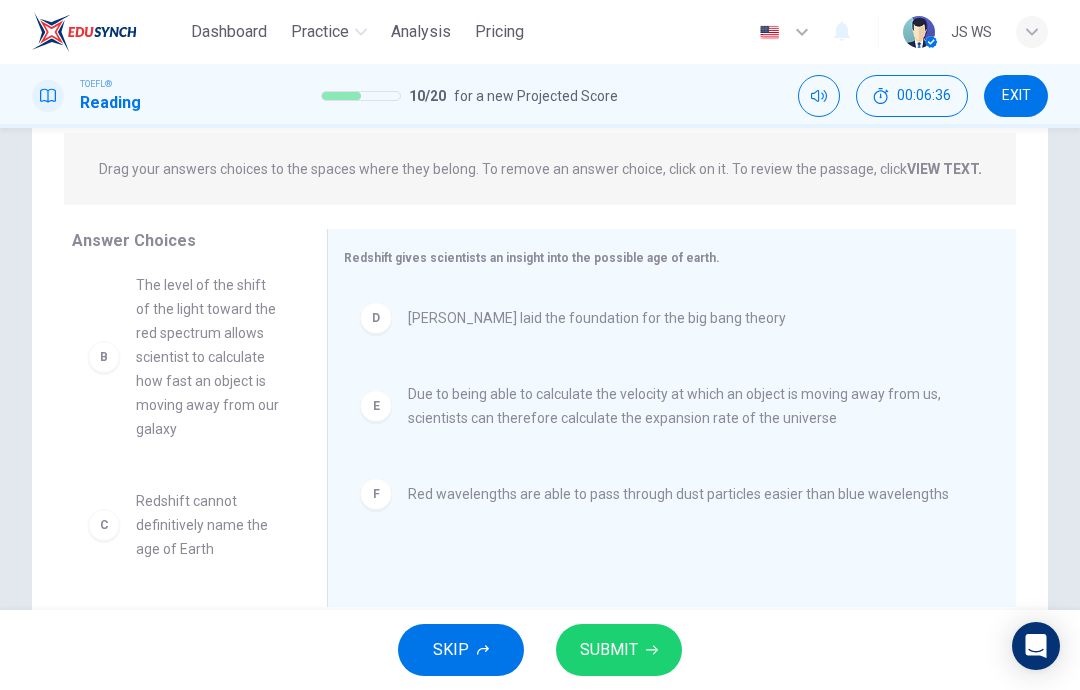 scroll, scrollTop: 156, scrollLeft: 0, axis: vertical 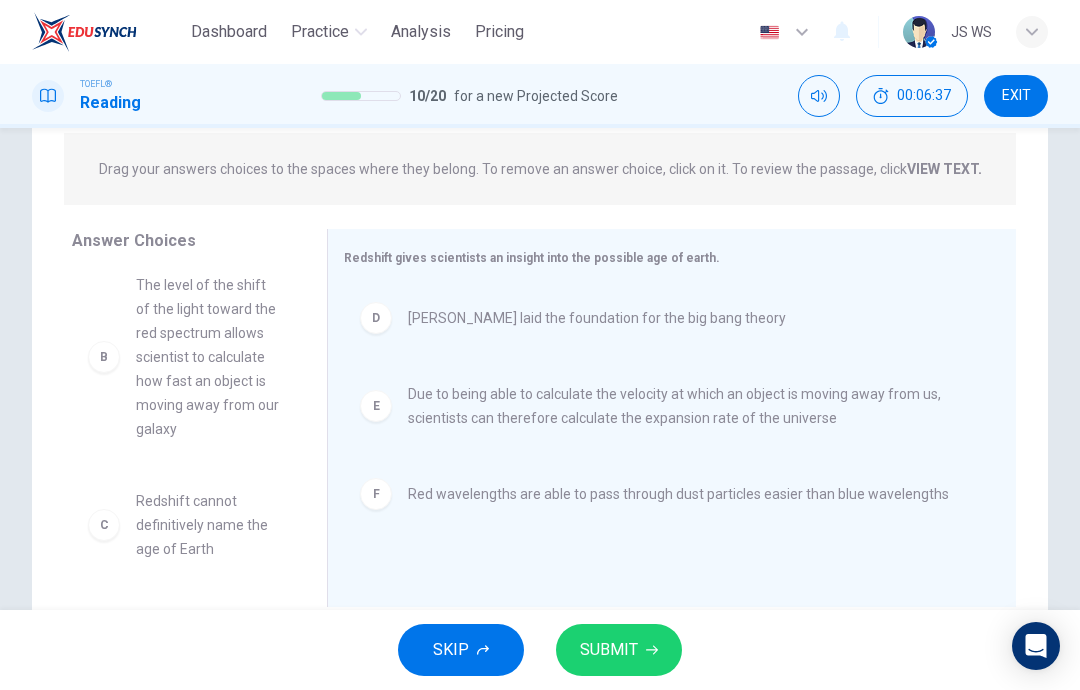 click on "SUBMIT" at bounding box center [609, 650] 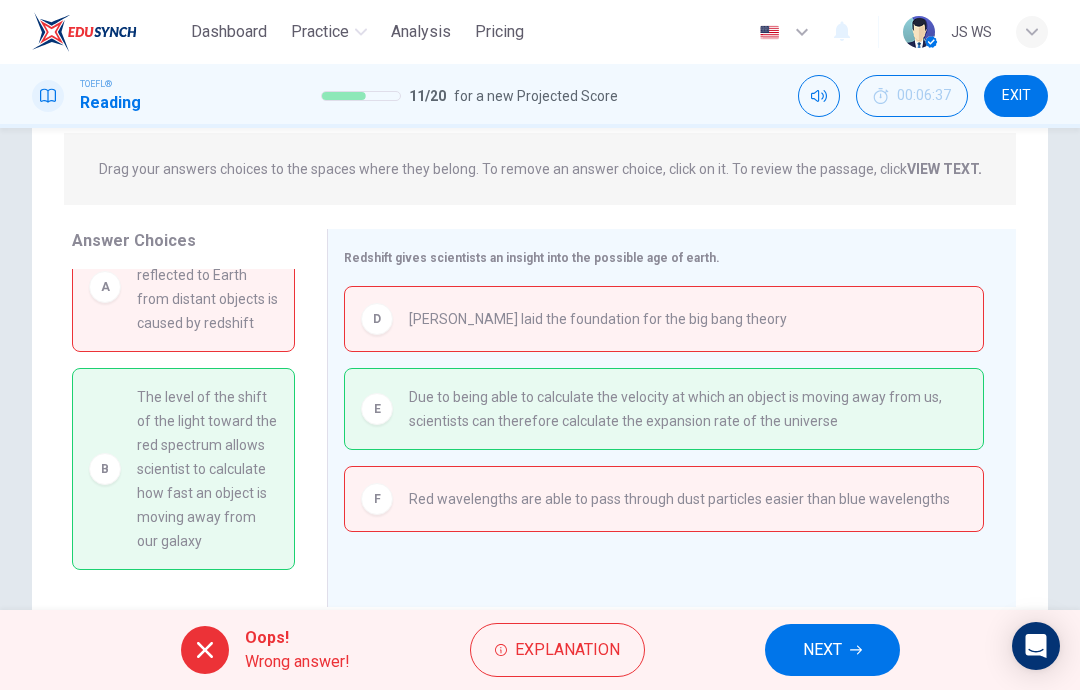 scroll, scrollTop: 44, scrollLeft: 0, axis: vertical 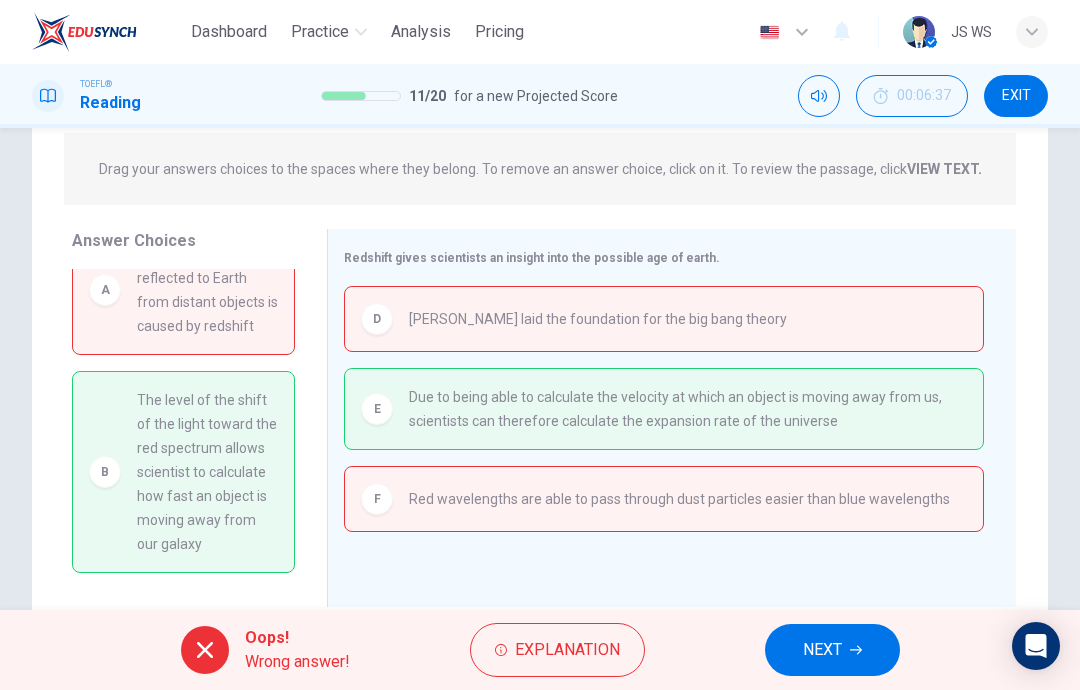 click on "NEXT" at bounding box center (822, 650) 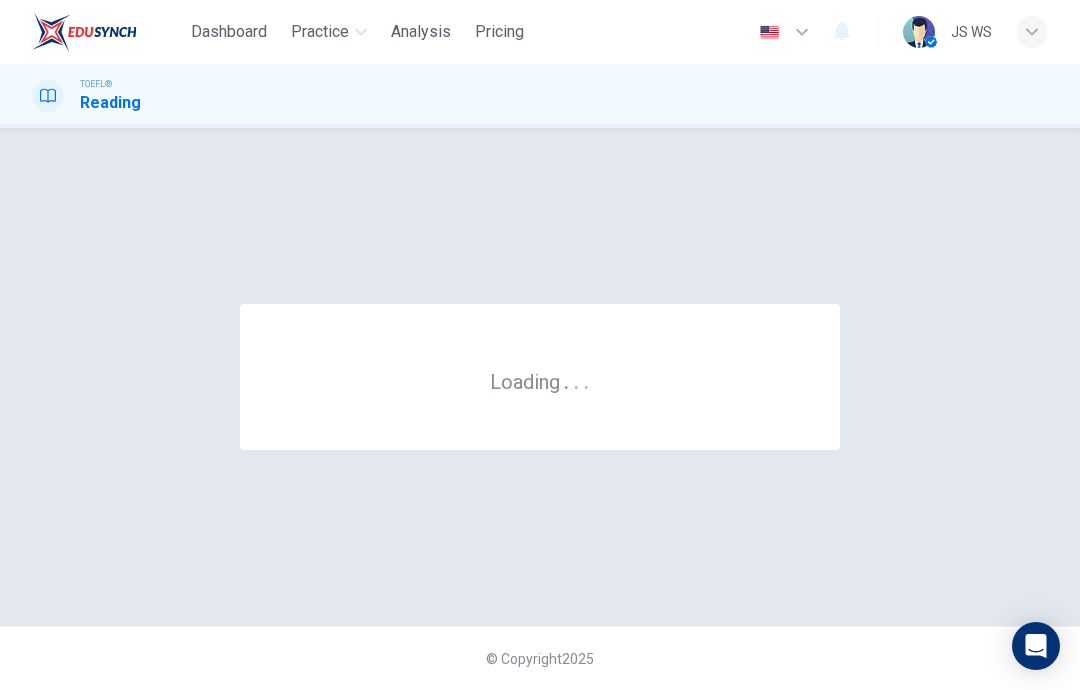 scroll, scrollTop: 0, scrollLeft: 0, axis: both 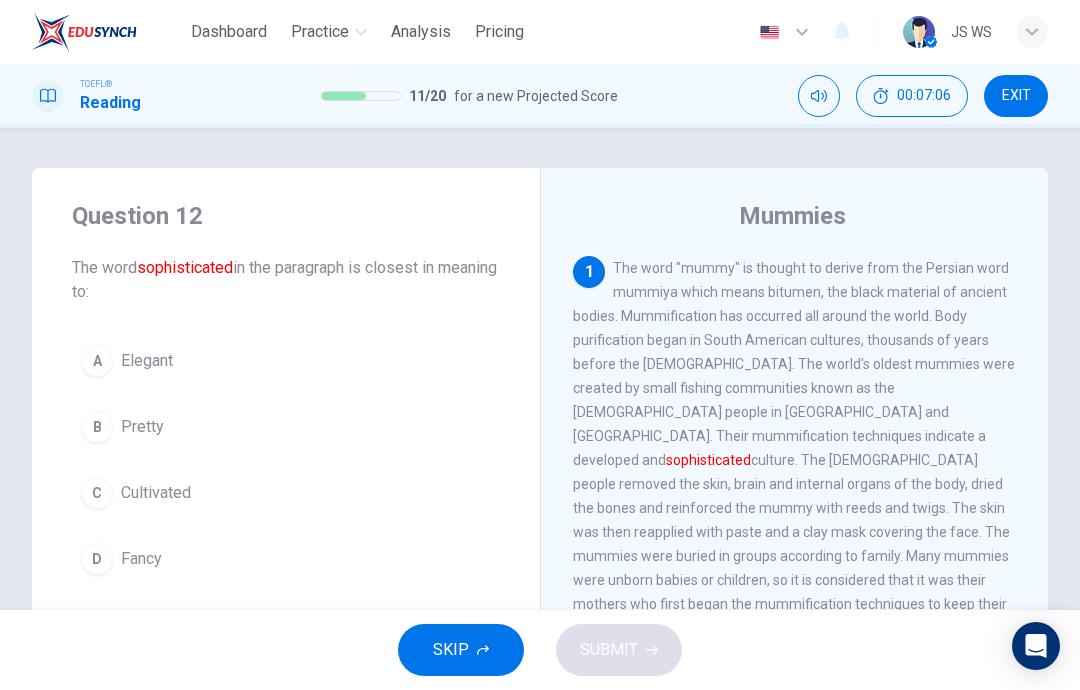 click on "Question 12 The word  sophisticated  in the paragraph is closest in meaning to: A Elegant B Pretty C Cultivated D Fancy" at bounding box center (286, 392) 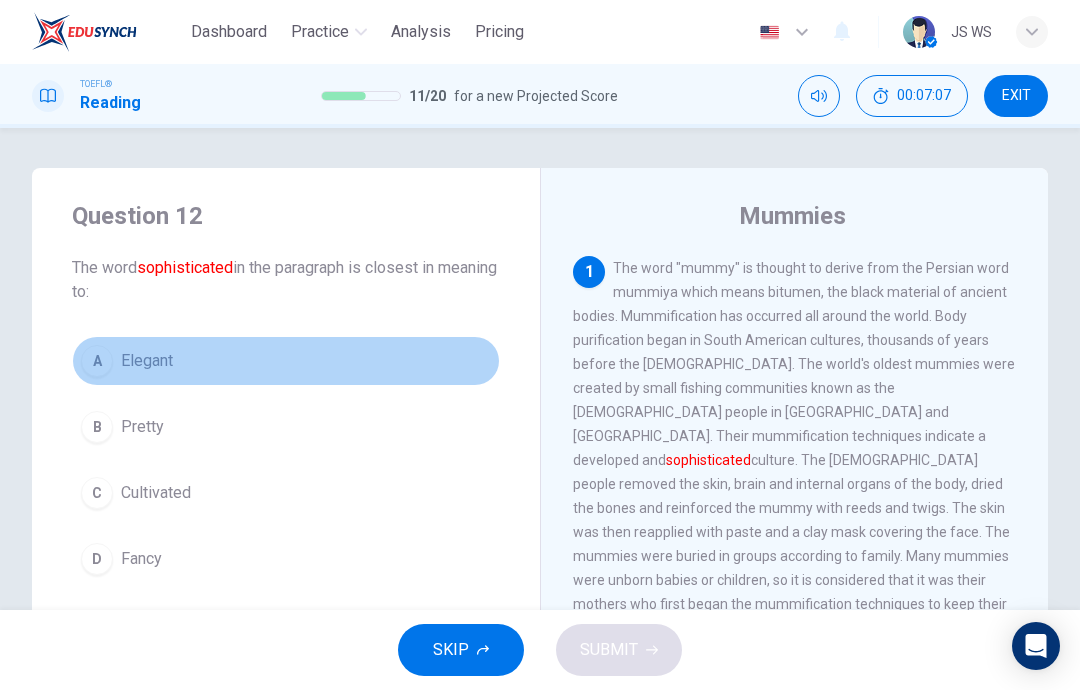 click on "A Elegant" at bounding box center (286, 361) 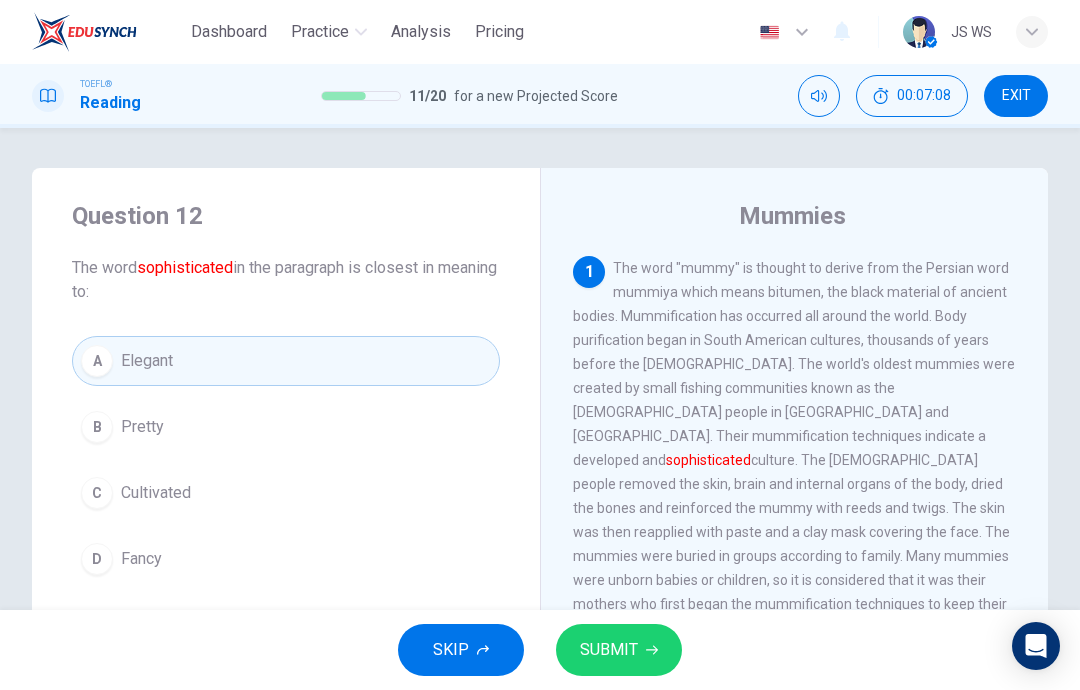 click on "SUBMIT" at bounding box center [609, 650] 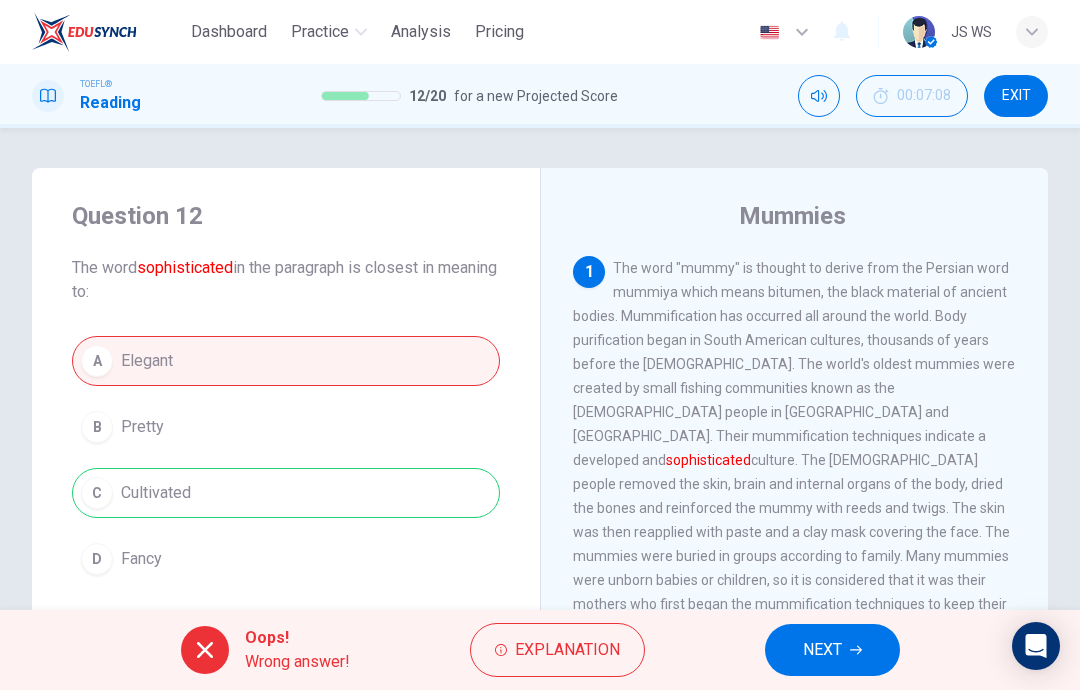 click on "Explanation" at bounding box center [567, 650] 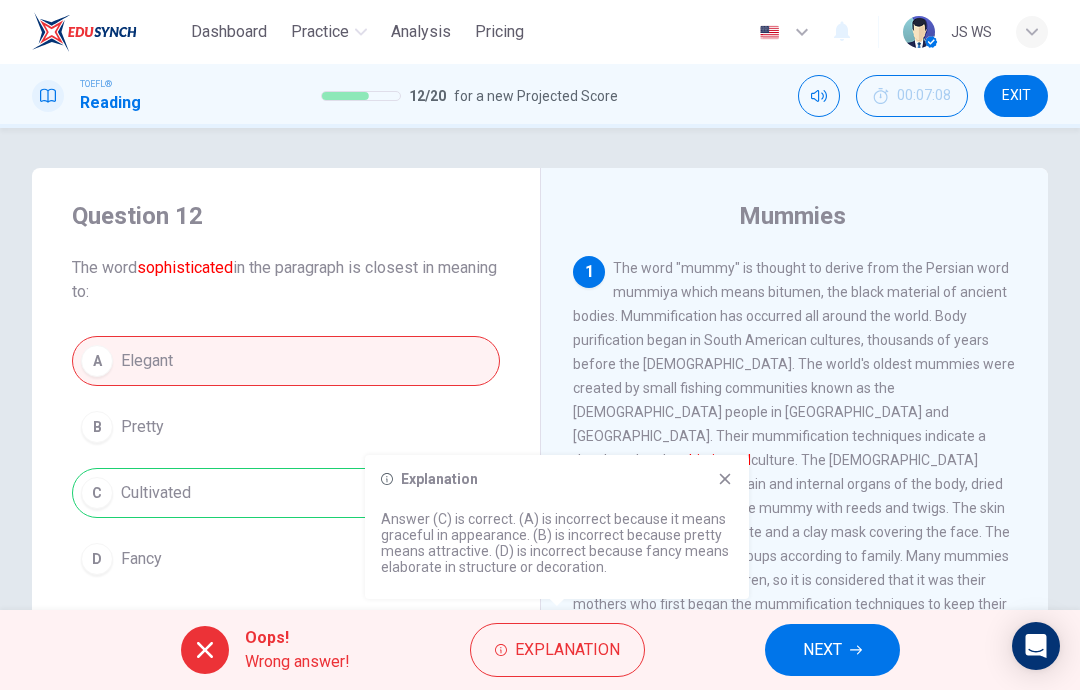 click 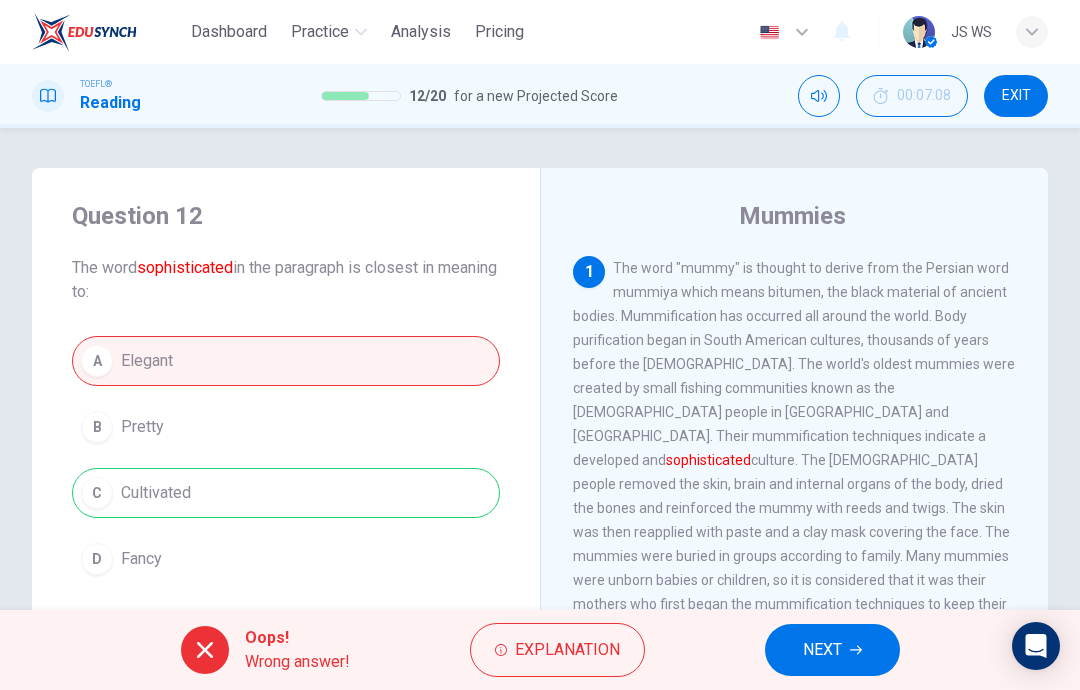 click on "NEXT" at bounding box center [832, 650] 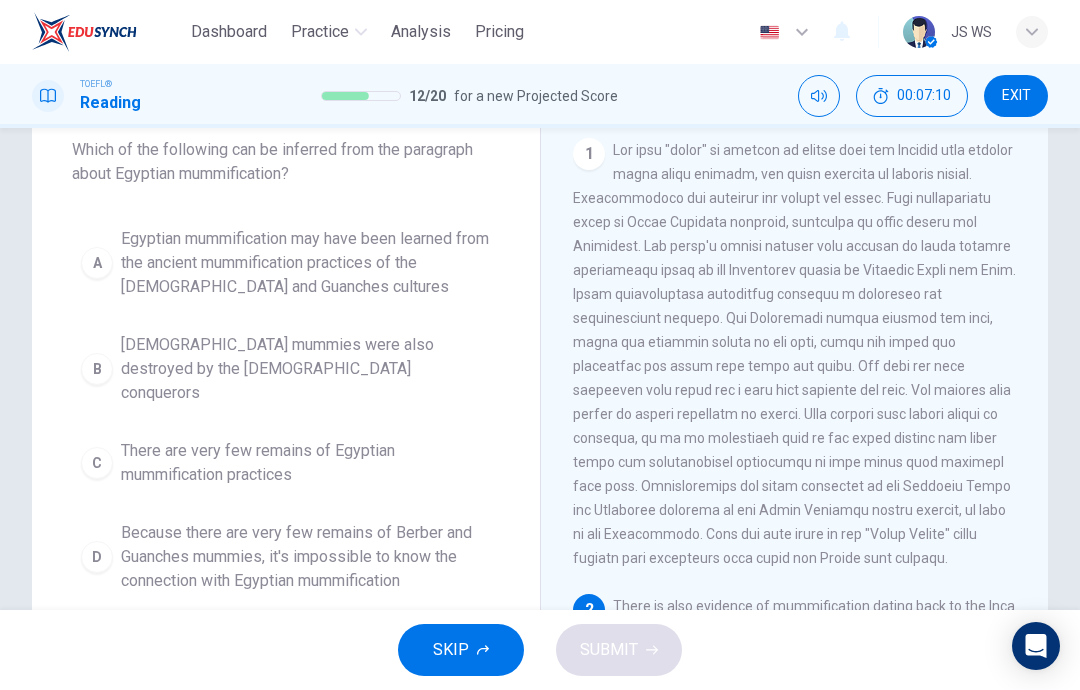 scroll, scrollTop: 123, scrollLeft: 0, axis: vertical 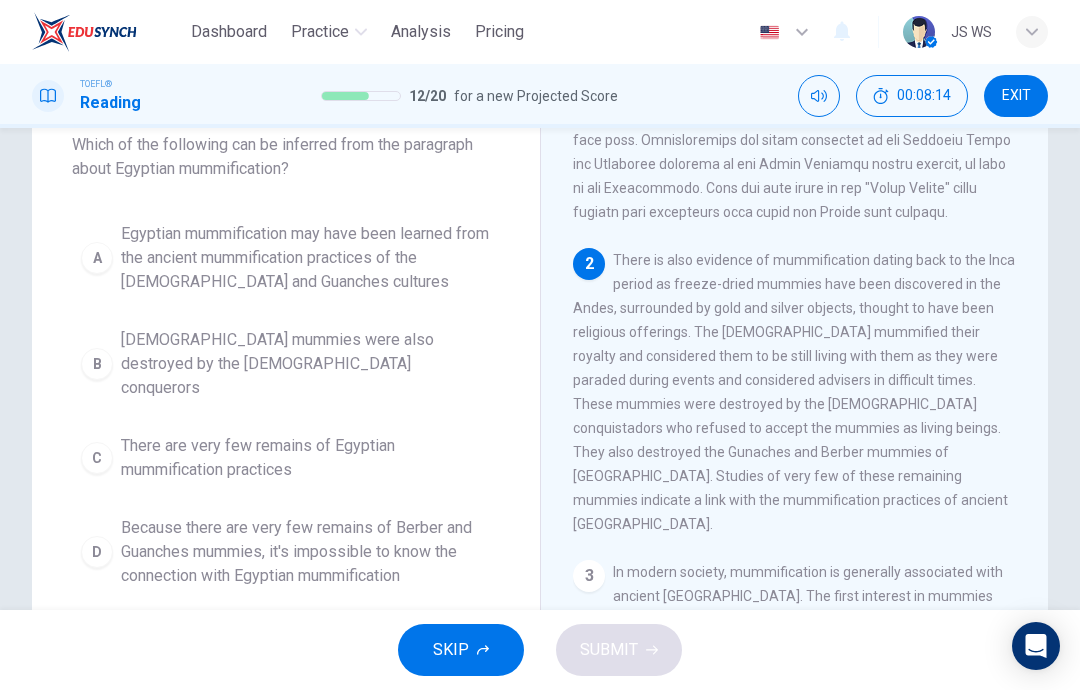 click on "Egyptian mummification may have been learned from the ancient mummification practices of the [DEMOGRAPHIC_DATA] and Guanches cultures" at bounding box center [306, 258] 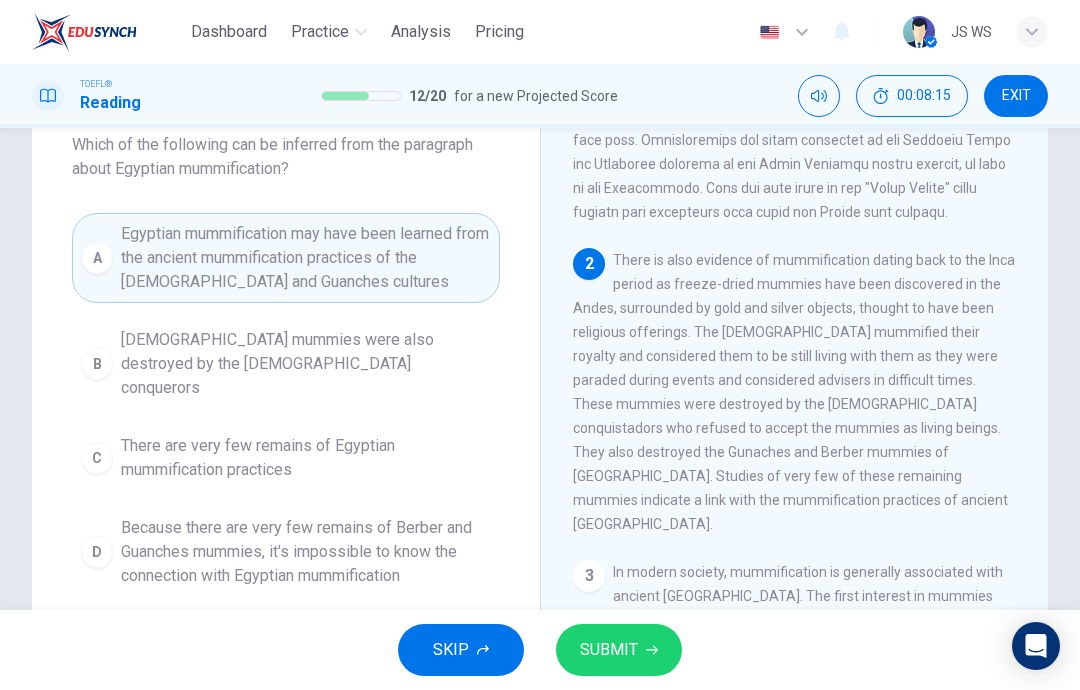 click on "SUBMIT" at bounding box center (609, 650) 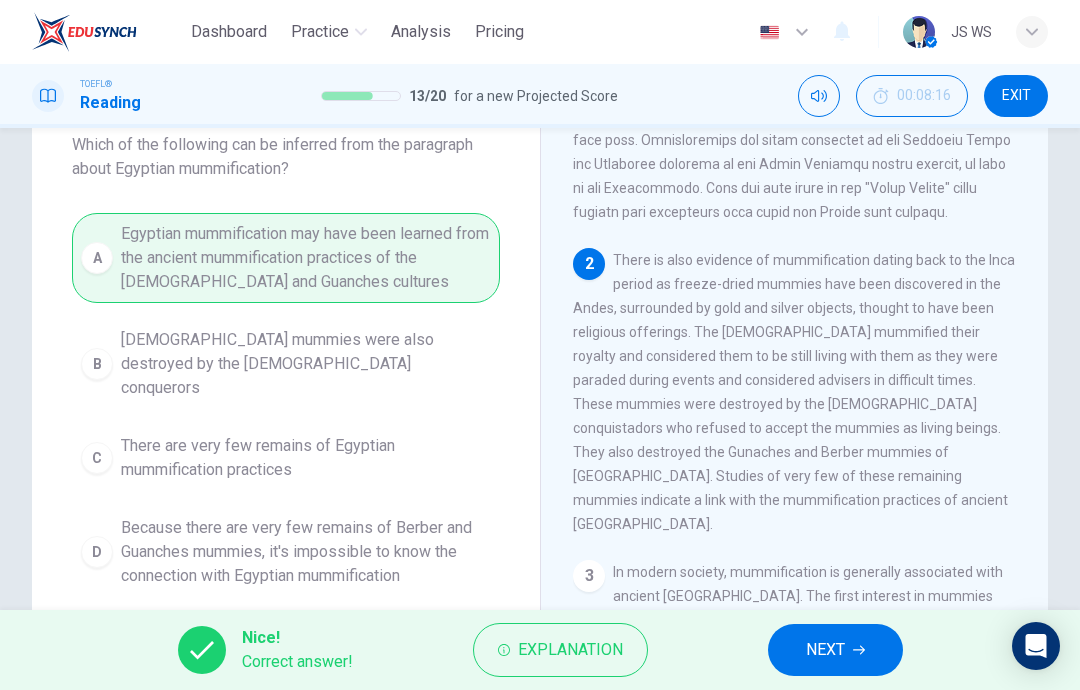 click on "NEXT" at bounding box center (825, 650) 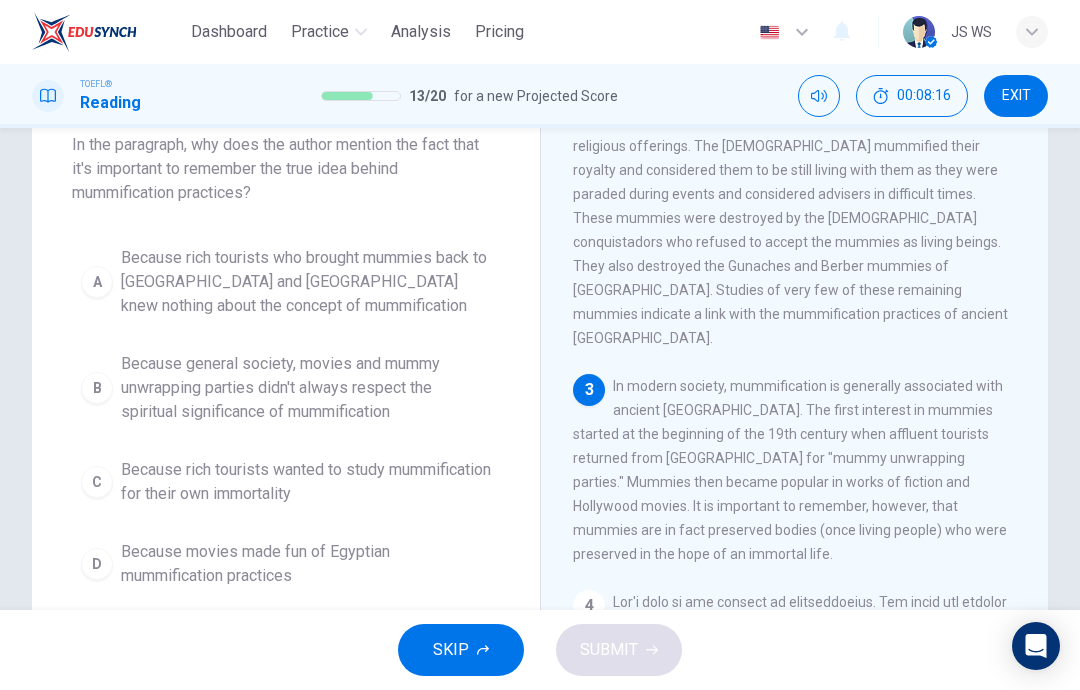 scroll, scrollTop: 548, scrollLeft: 0, axis: vertical 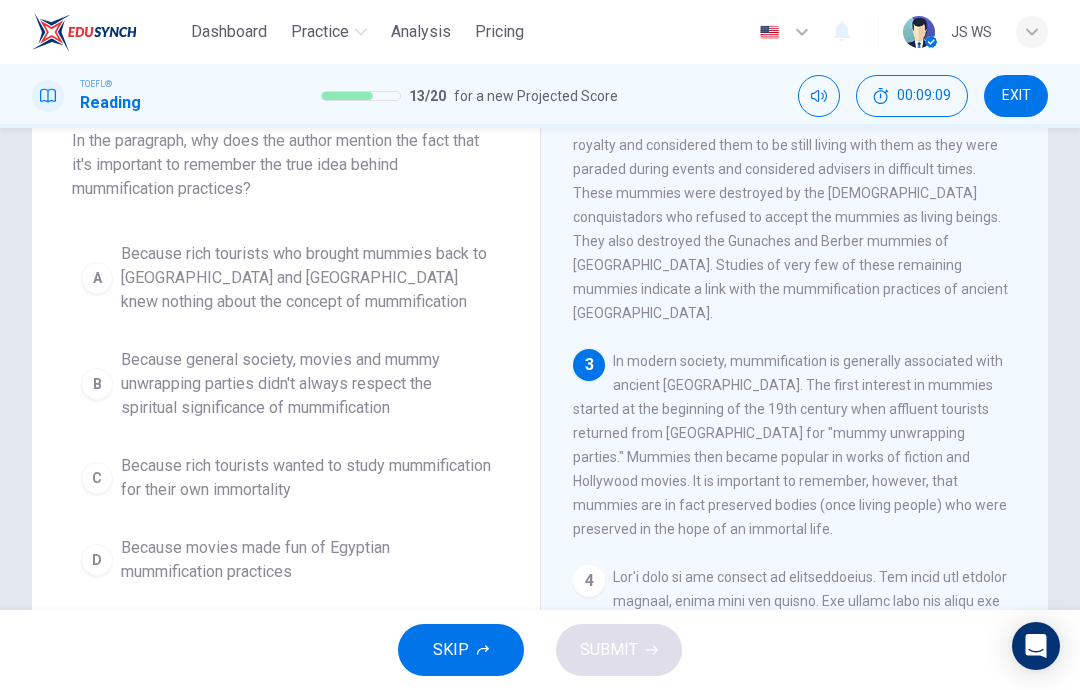 click on "Because general society, movies and mummy unwrapping parties didn't always respect the spiritual significance of mummification" at bounding box center (306, 384) 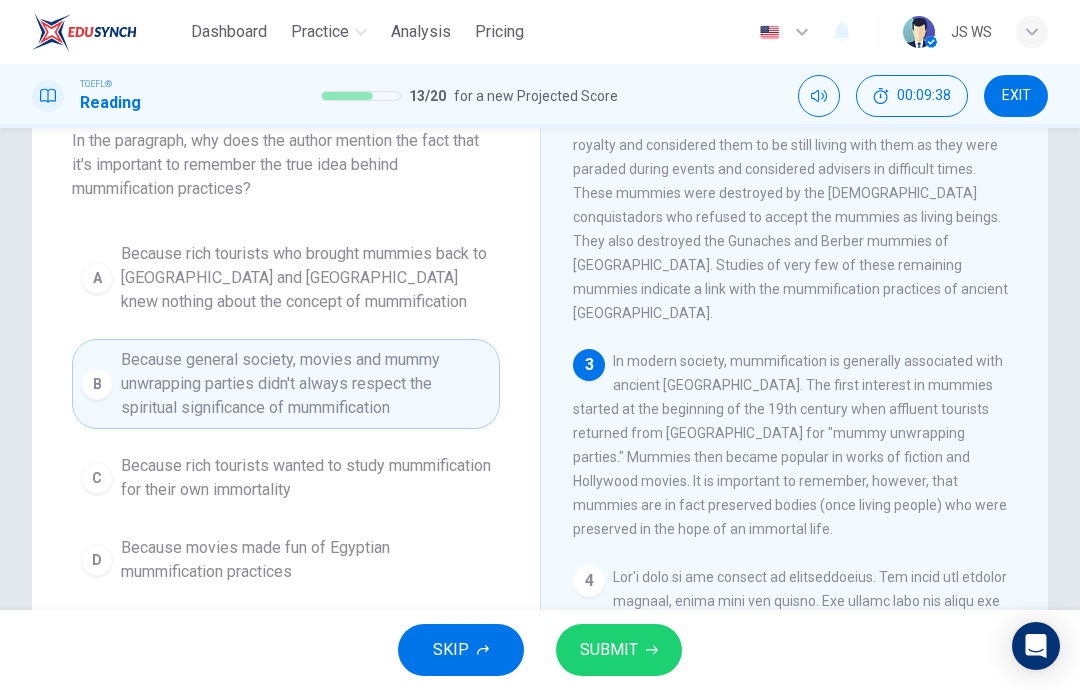click on "SUBMIT" at bounding box center (609, 650) 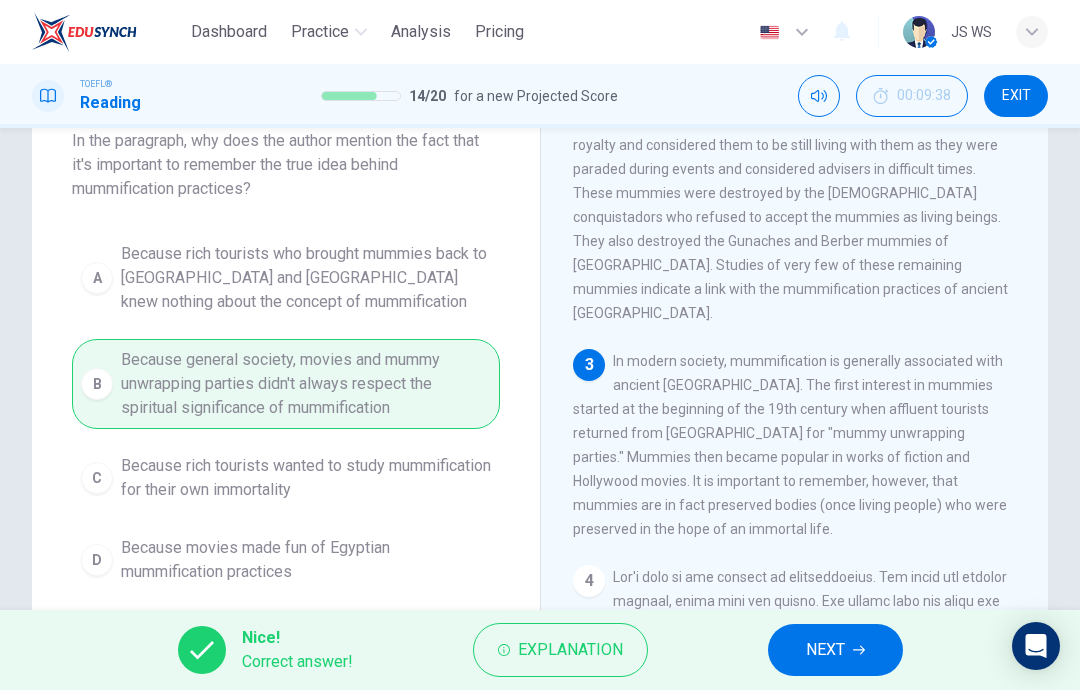 click on "NEXT" at bounding box center (835, 650) 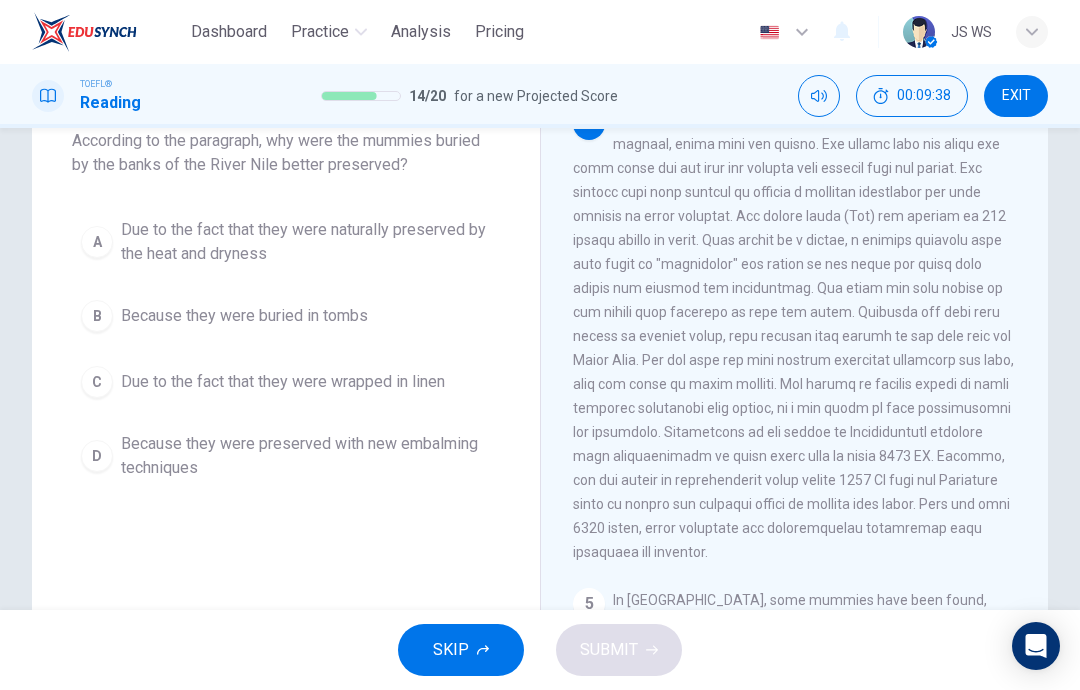scroll, scrollTop: 1072, scrollLeft: 0, axis: vertical 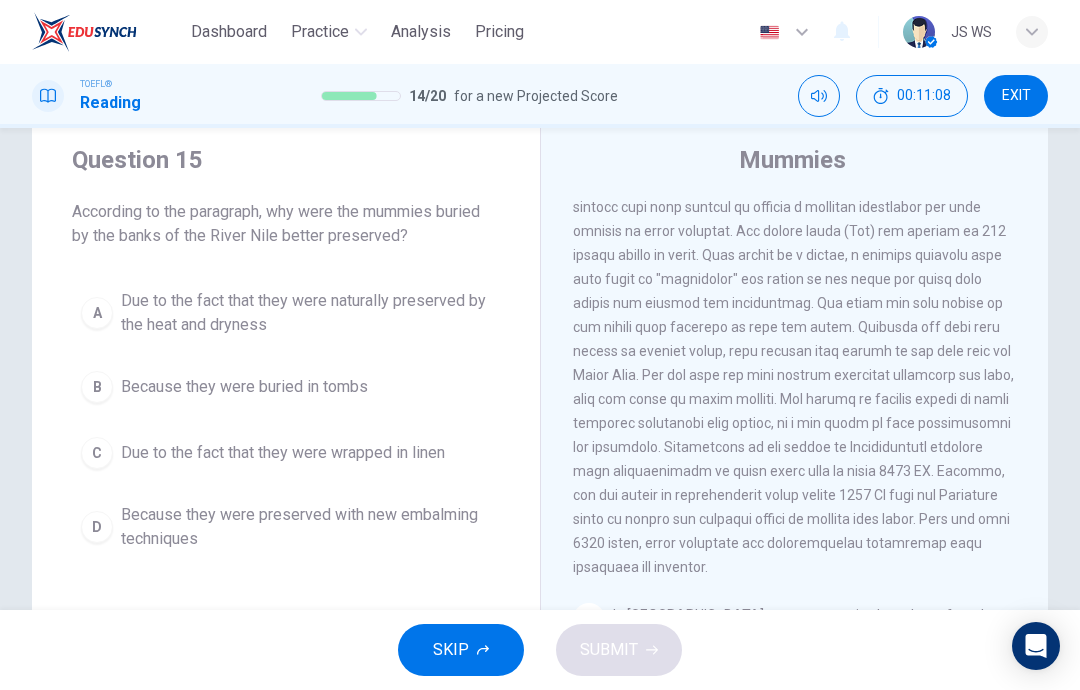 click on "Due to the fact that they were naturally preserved by the heat and dryness" at bounding box center (306, 313) 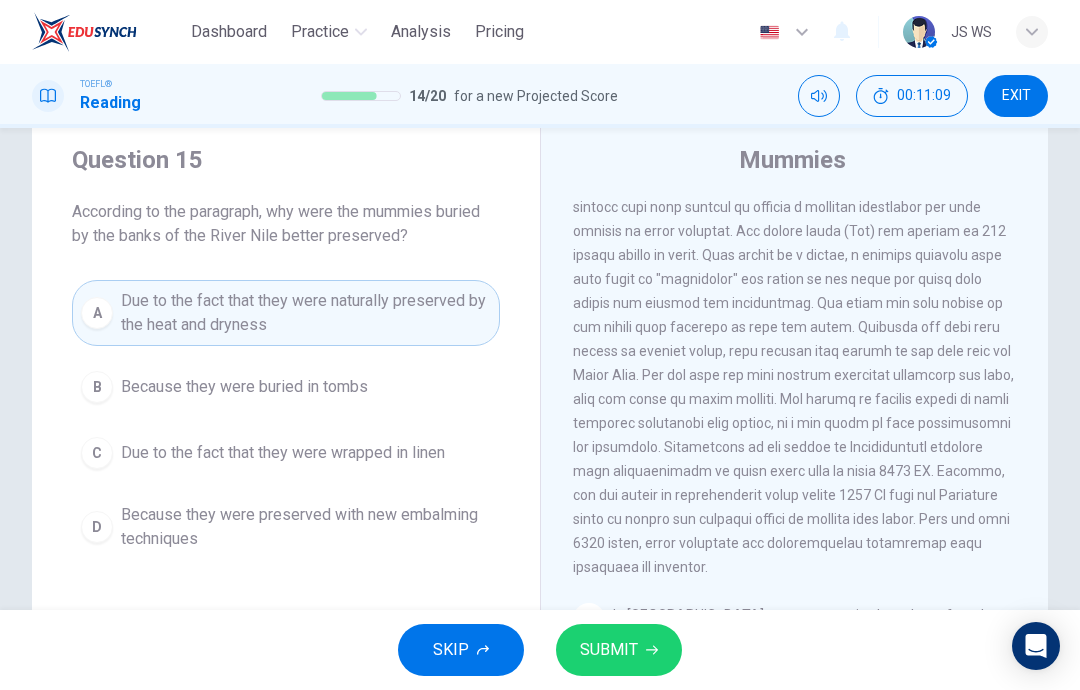 click on "SUBMIT" at bounding box center [609, 650] 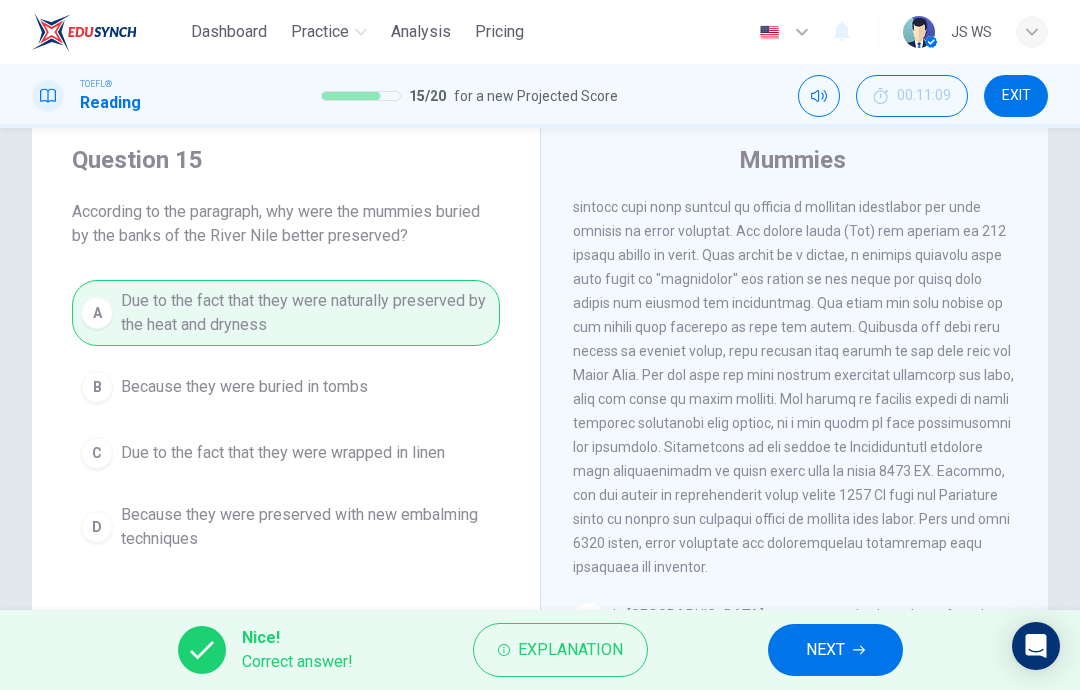 click on "NEXT" at bounding box center [835, 650] 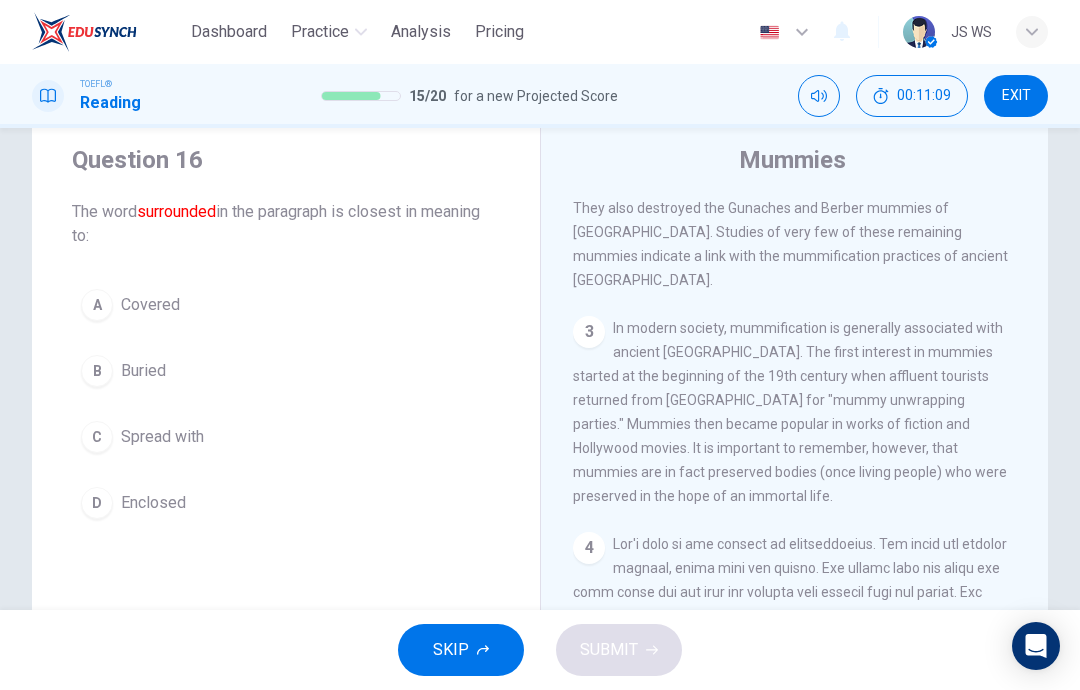 scroll, scrollTop: 474, scrollLeft: 0, axis: vertical 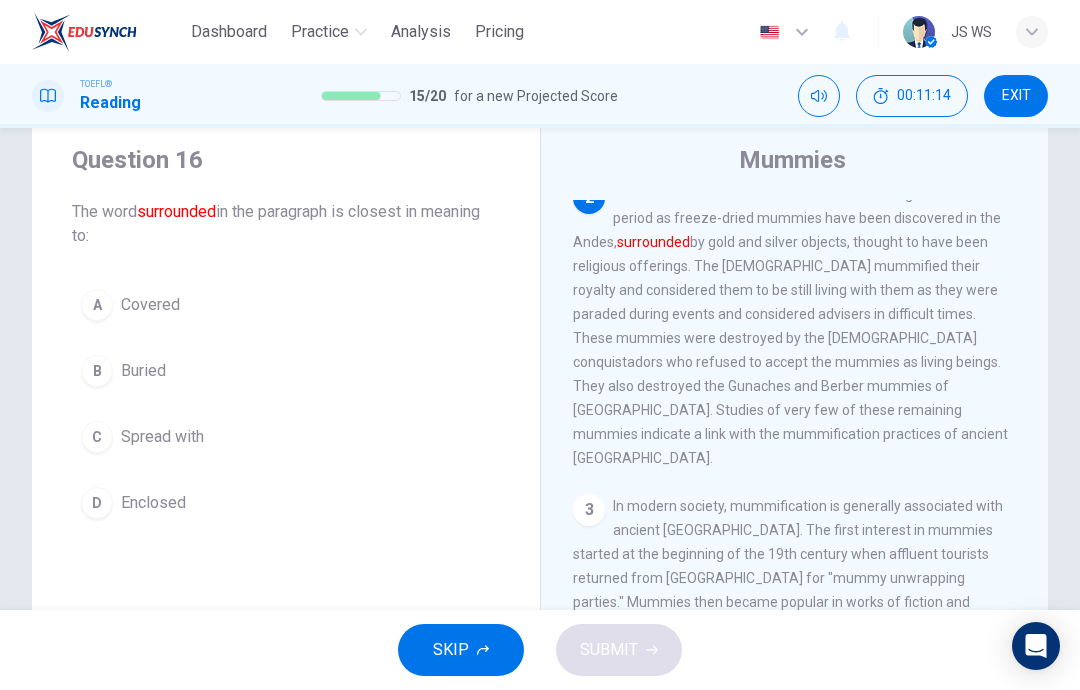 click on "A Covered" at bounding box center (286, 305) 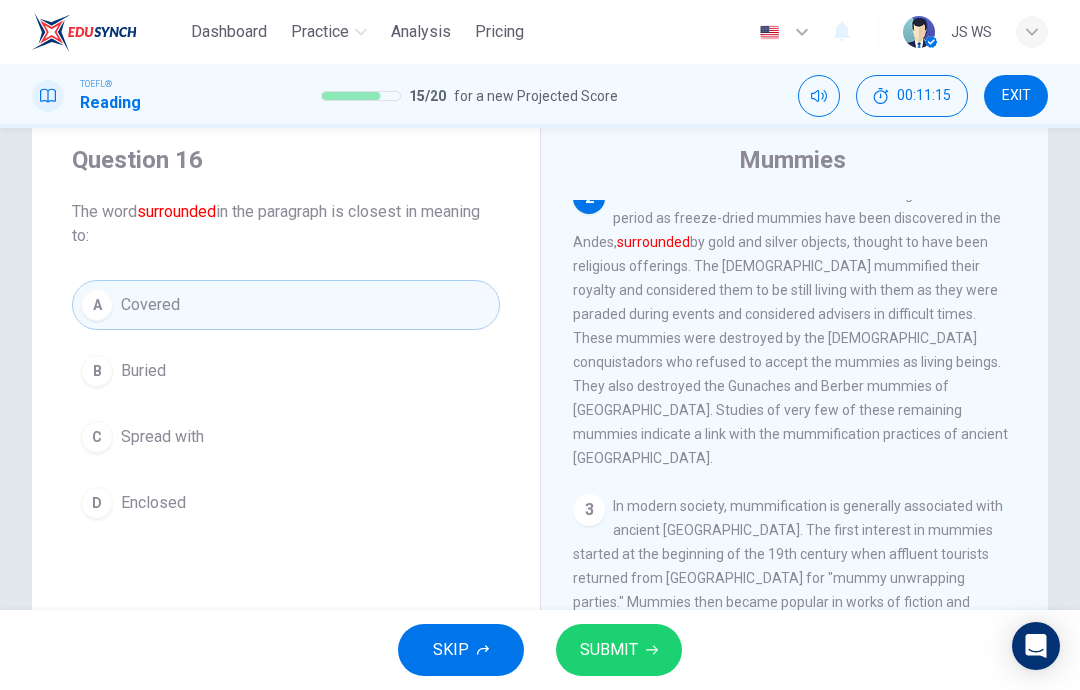 click on "SUBMIT" at bounding box center (609, 650) 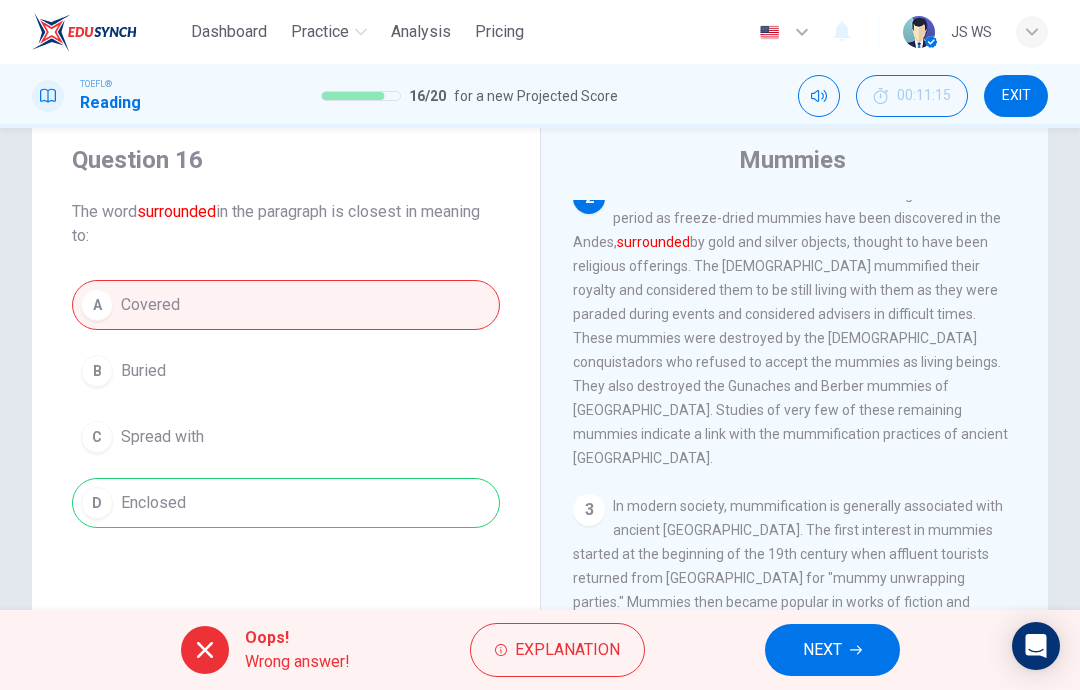 click on "Explanation" at bounding box center [557, 650] 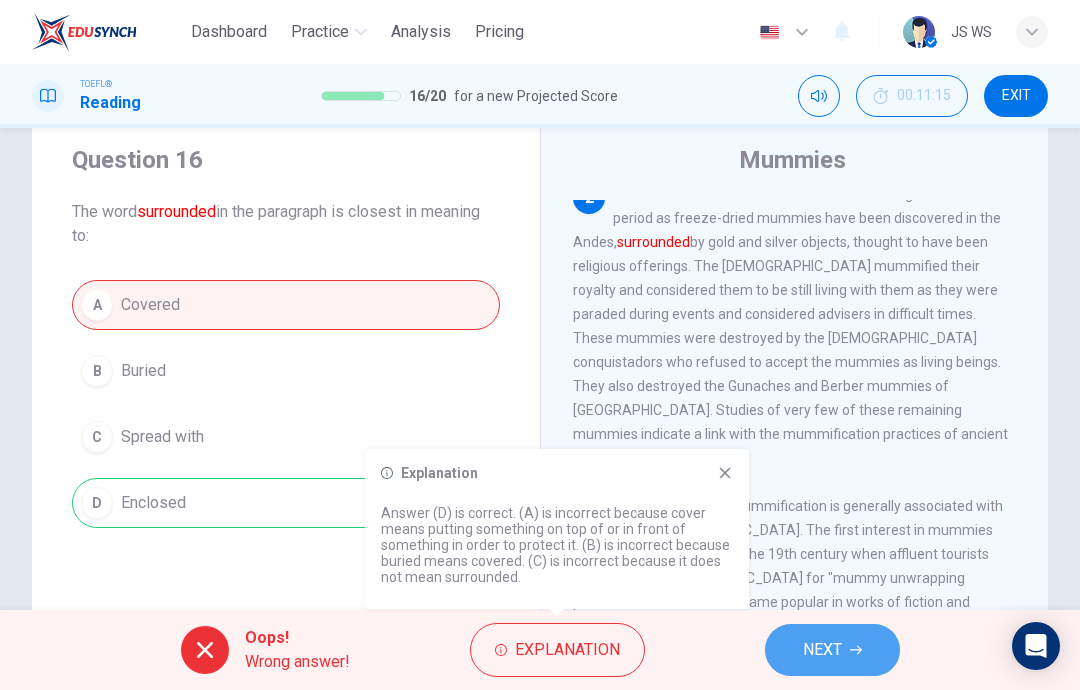 click on "NEXT" at bounding box center [832, 650] 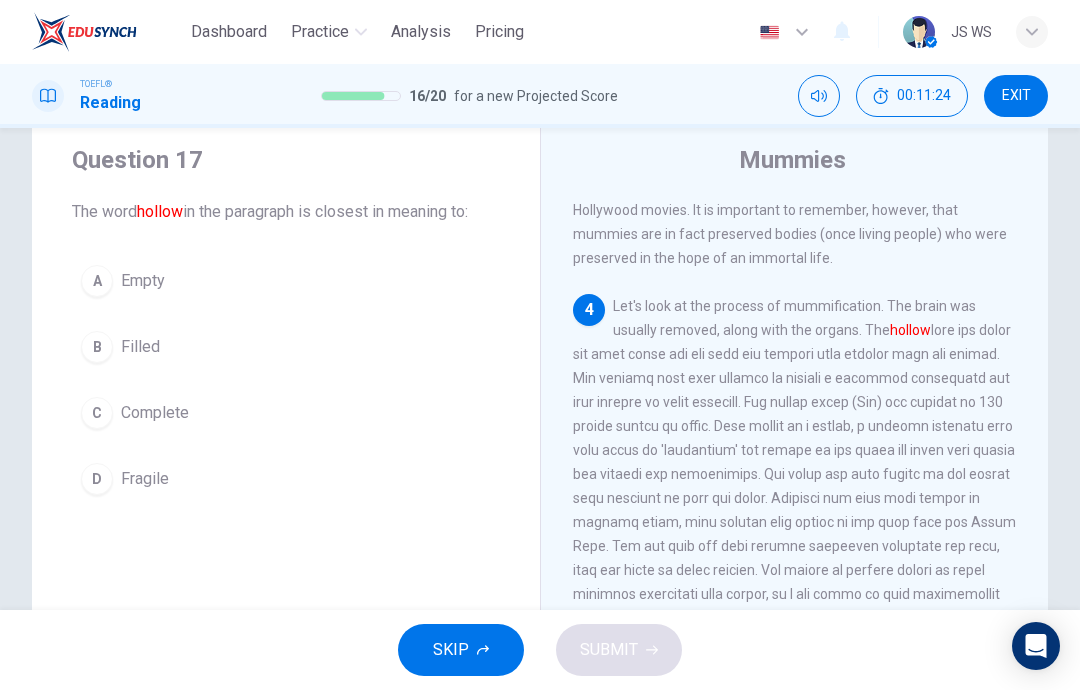 scroll, scrollTop: 890, scrollLeft: 0, axis: vertical 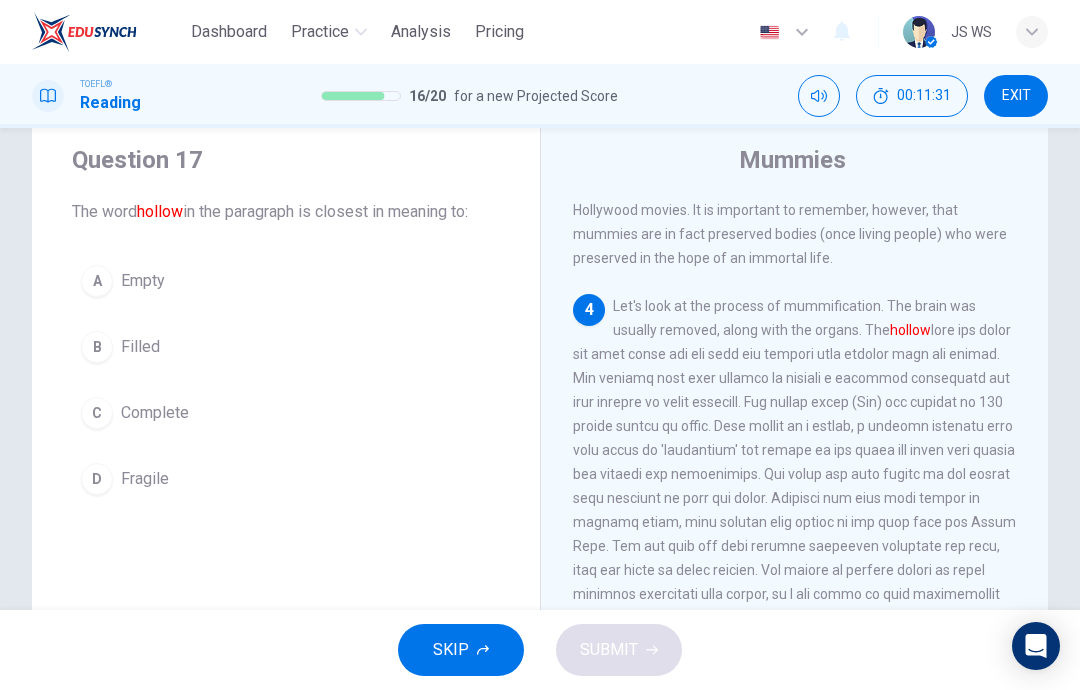 click on "B Filled" at bounding box center [286, 347] 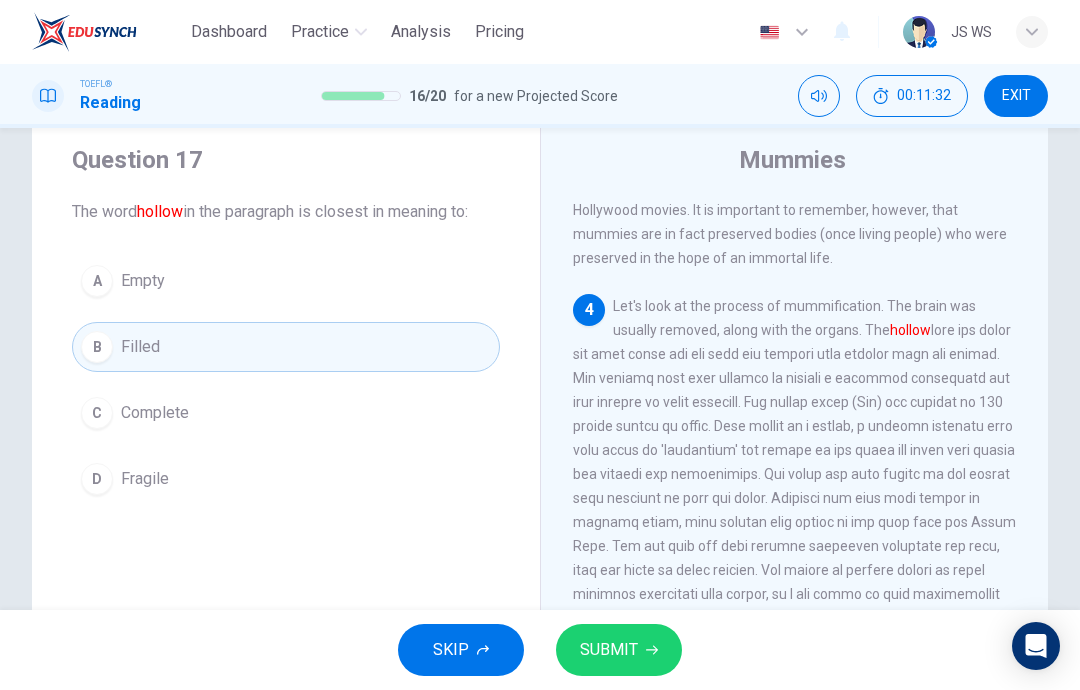 click on "SUBMIT" at bounding box center (609, 650) 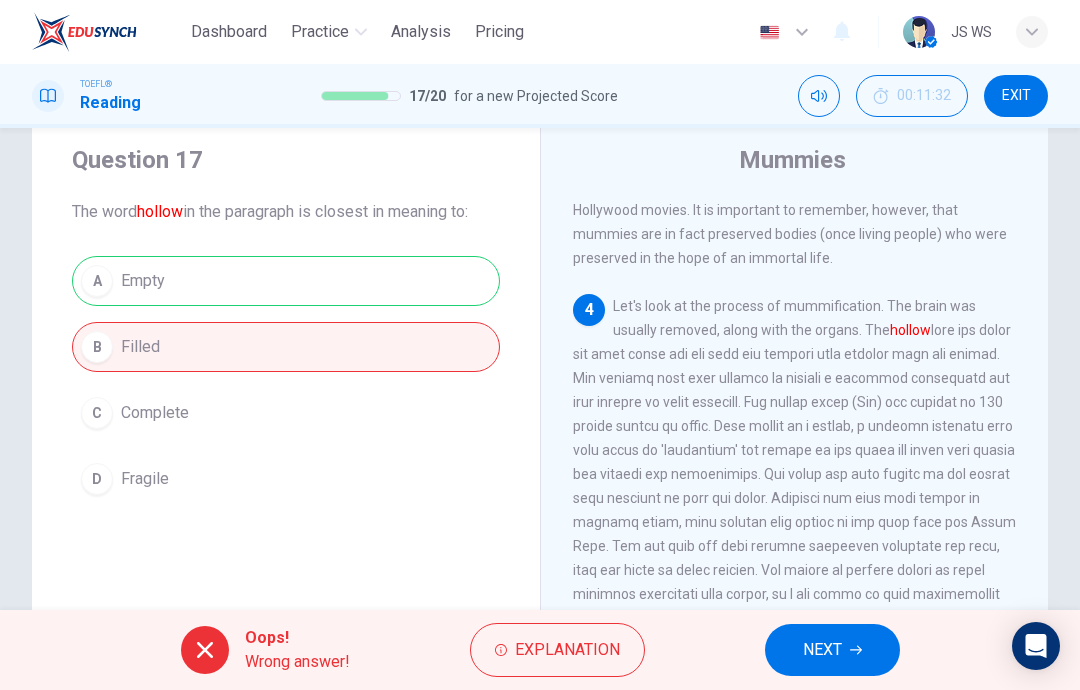 click on "Explanation" at bounding box center [567, 650] 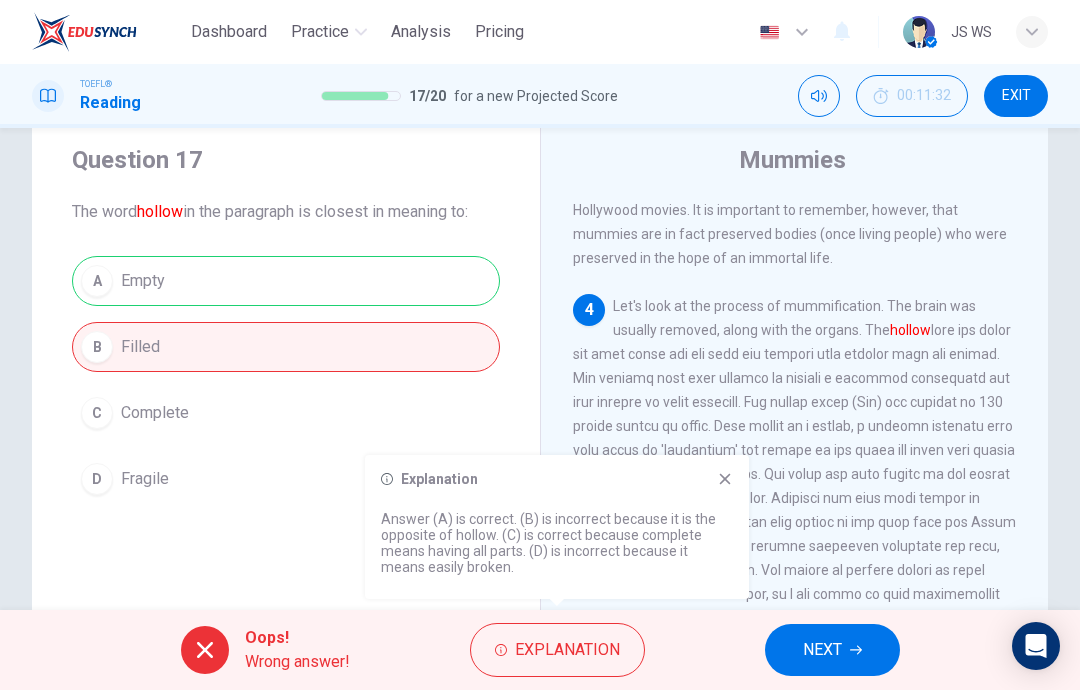 click on "NEXT" at bounding box center (832, 650) 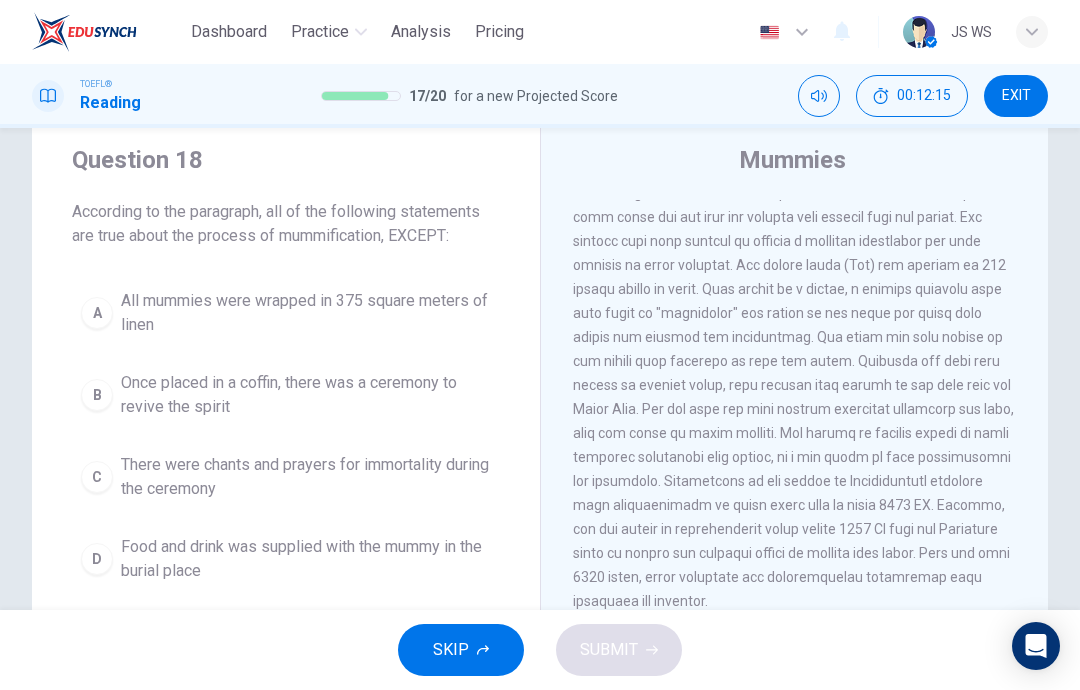 scroll, scrollTop: 1027, scrollLeft: 0, axis: vertical 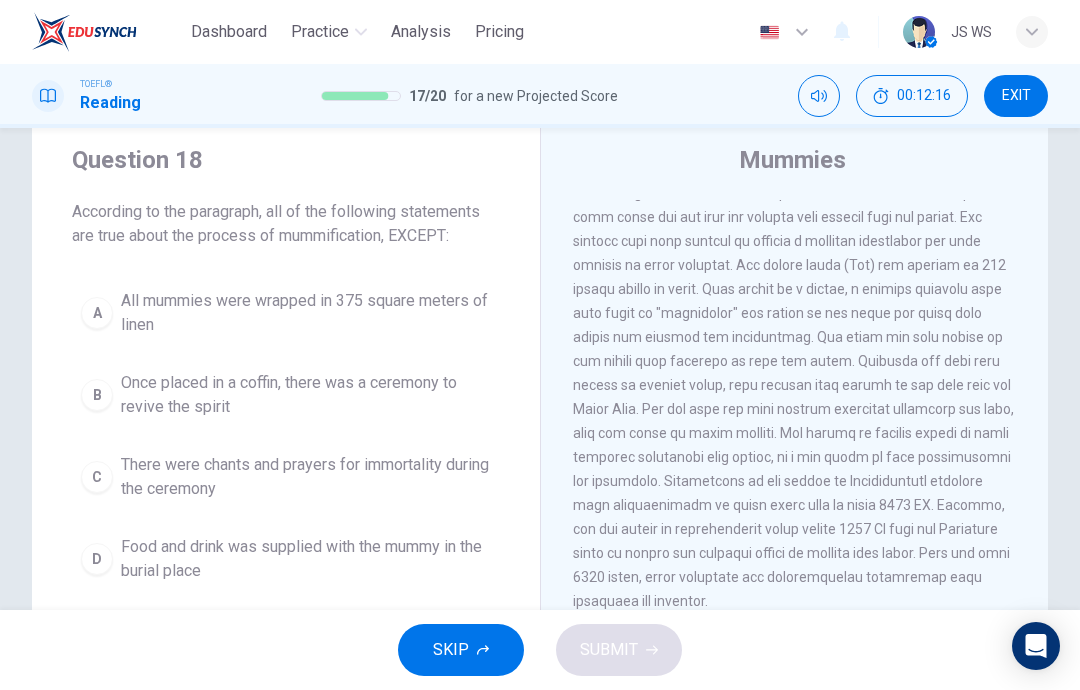 click on "All mummies were wrapped in 375 square meters of linen" at bounding box center [306, 313] 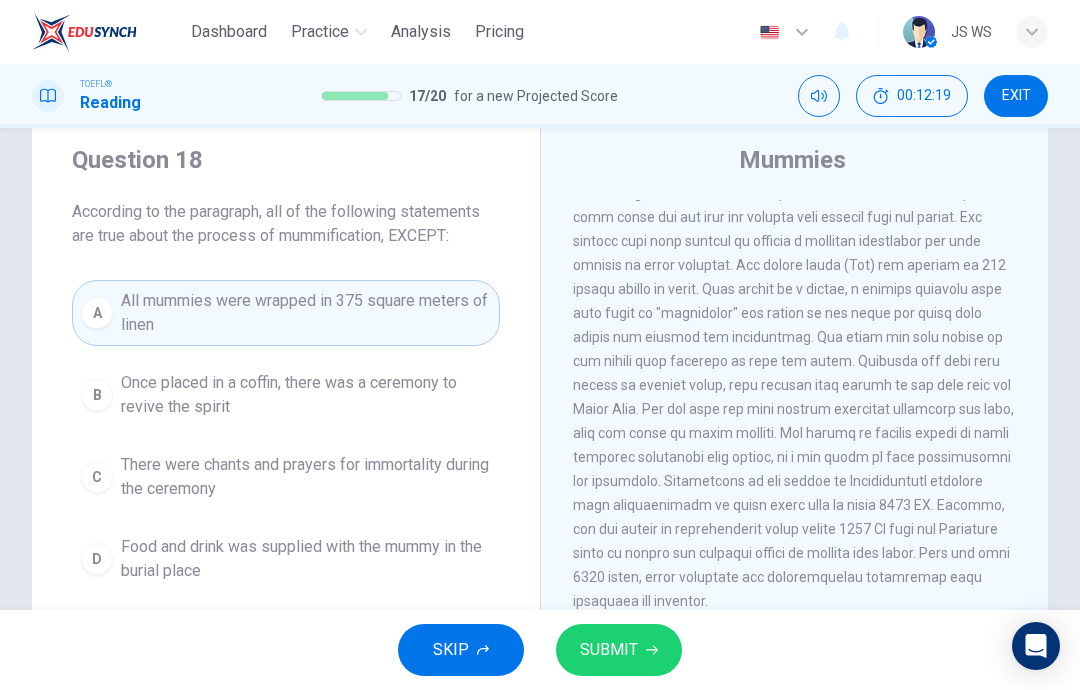 click on "SUBMIT" at bounding box center [619, 650] 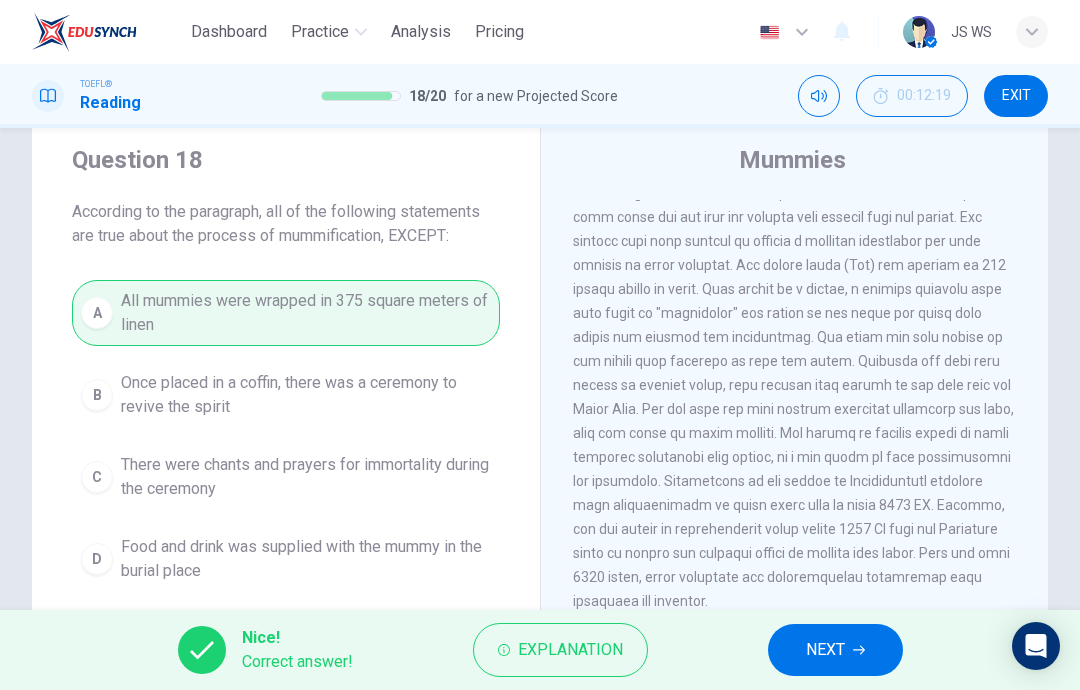 click on "NEXT" at bounding box center [825, 650] 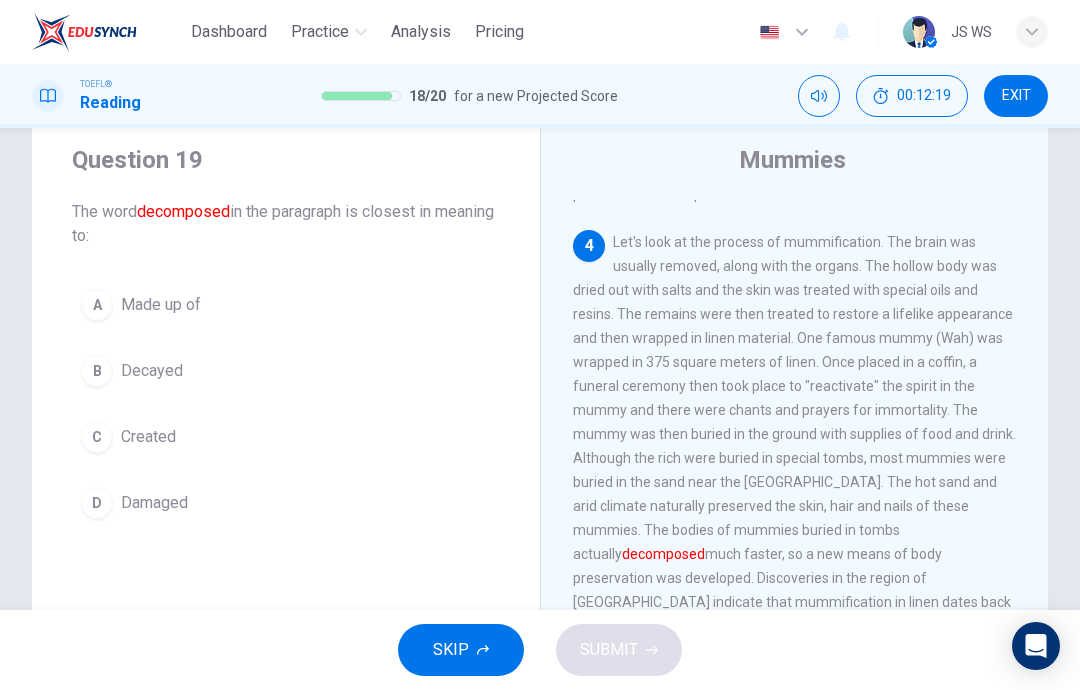 scroll, scrollTop: 947, scrollLeft: 0, axis: vertical 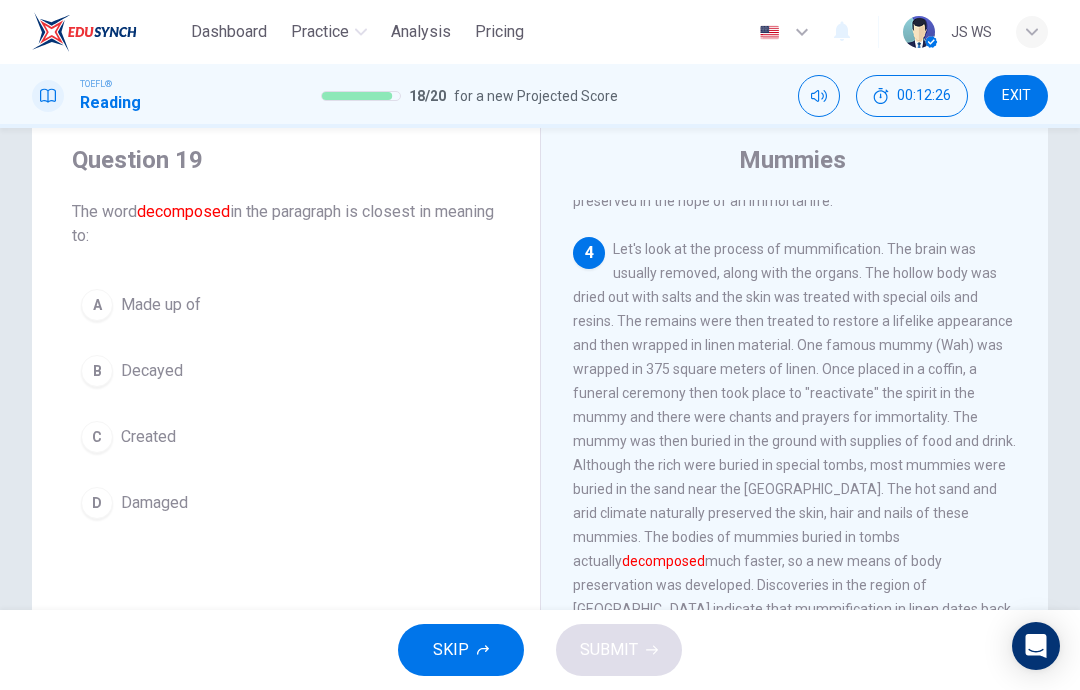 click on "B Decayed" at bounding box center (286, 371) 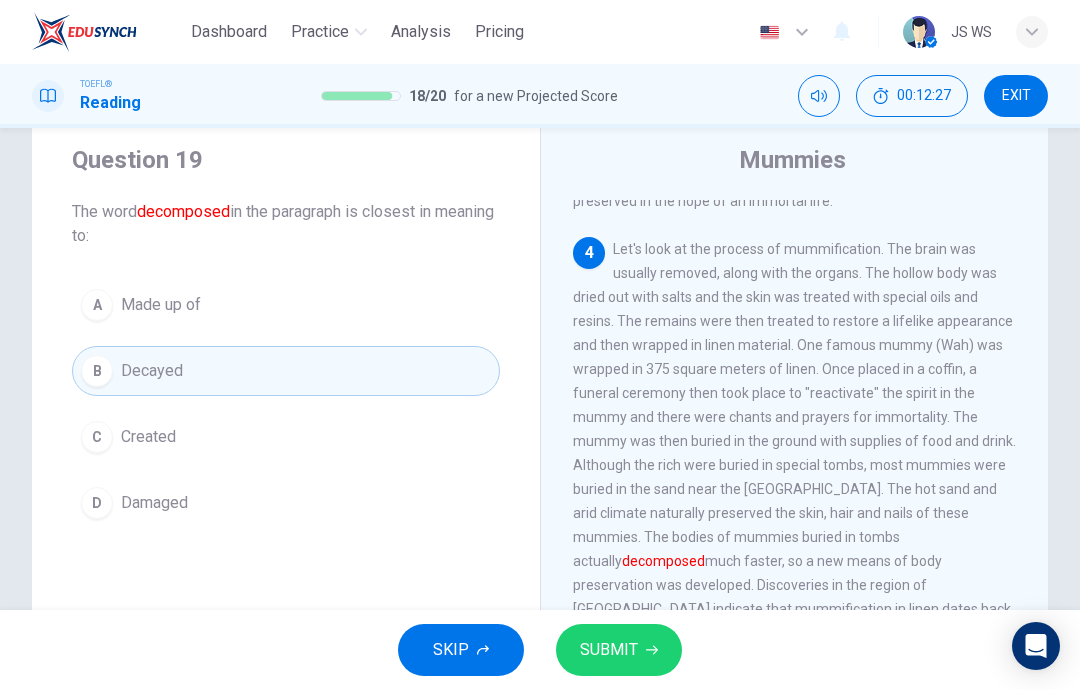 click on "SUBMIT" at bounding box center [609, 650] 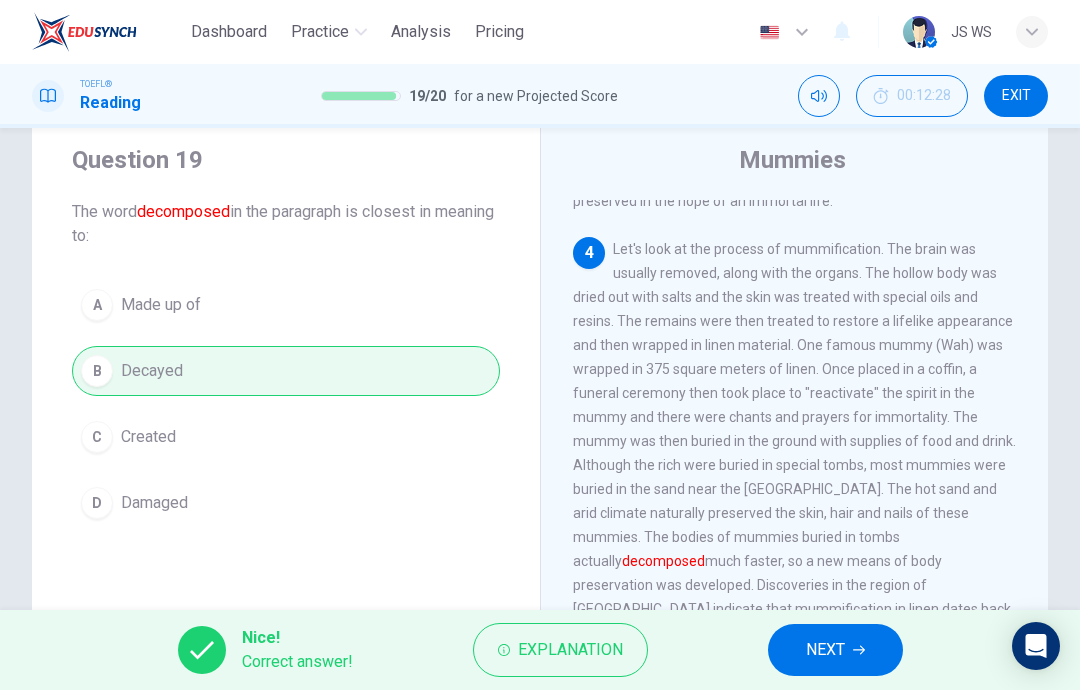 click on "NEXT" at bounding box center (835, 650) 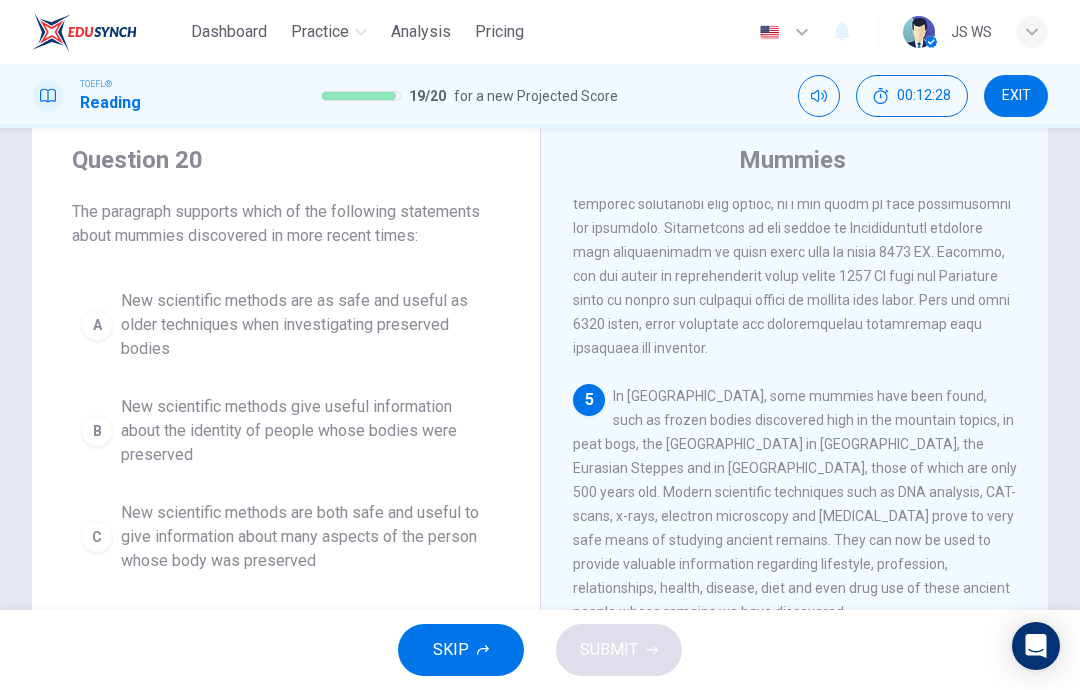 scroll, scrollTop: 1294, scrollLeft: 0, axis: vertical 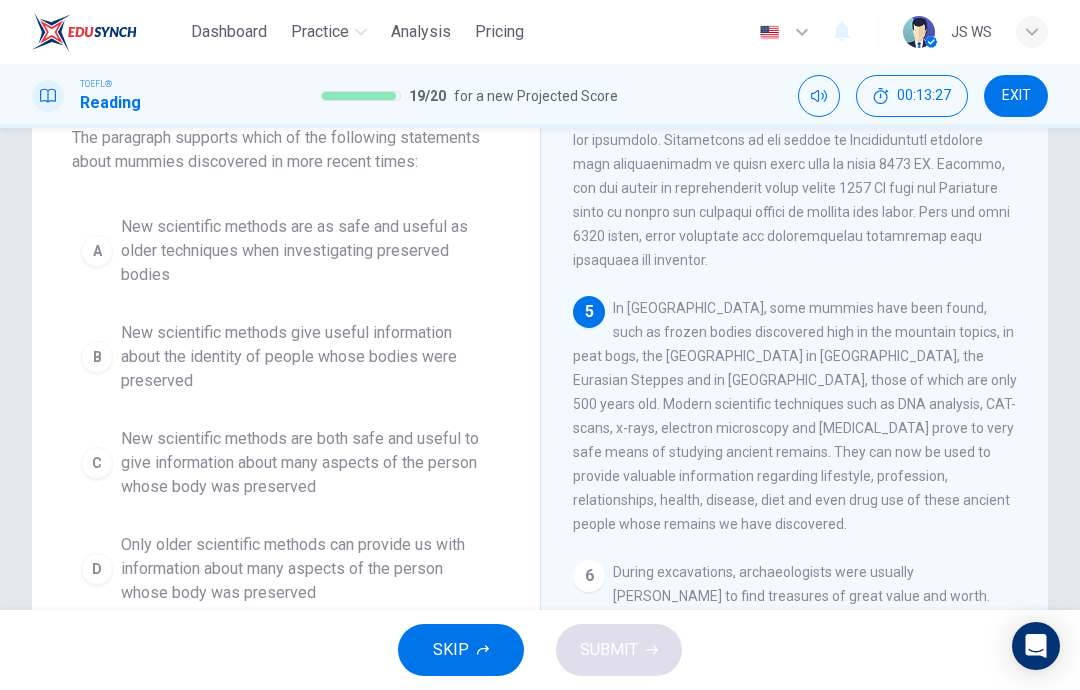 click on "New scientific methods are both safe and useful to give information about many aspects of the person whose body was preserved" at bounding box center [306, 463] 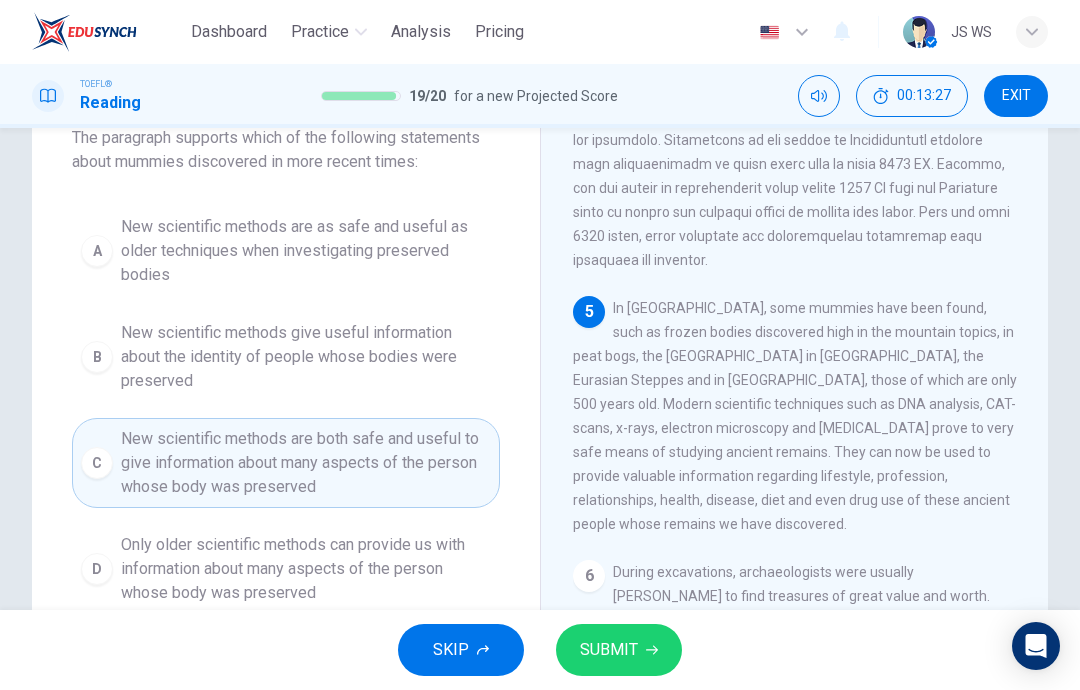 click on "SUBMIT" at bounding box center (619, 650) 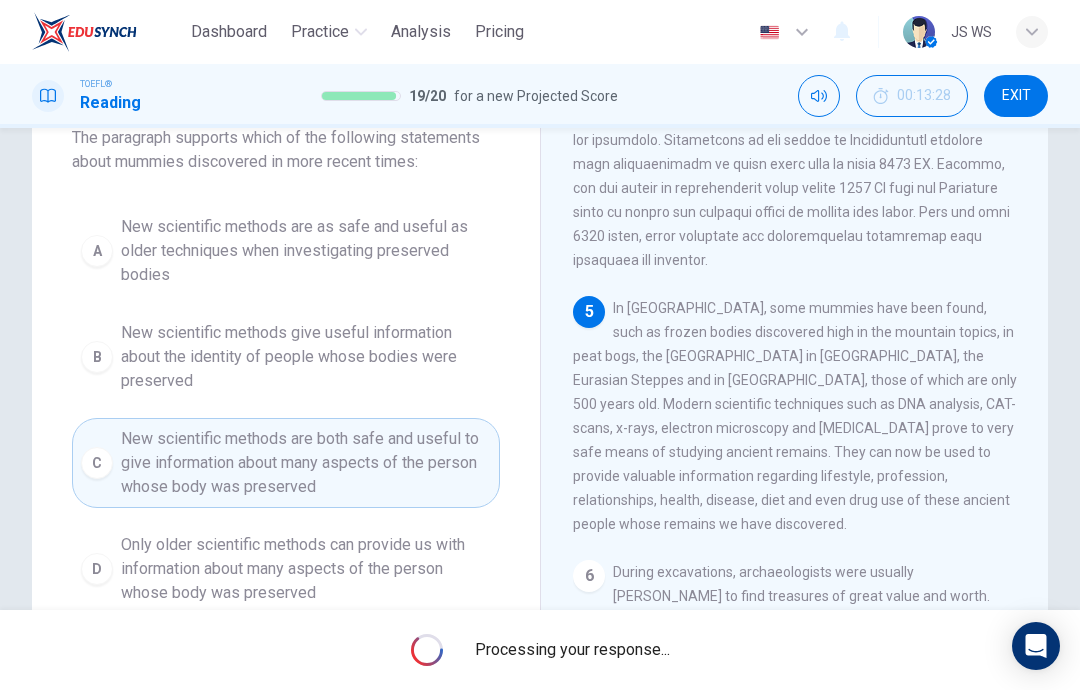 scroll, scrollTop: 0, scrollLeft: 0, axis: both 